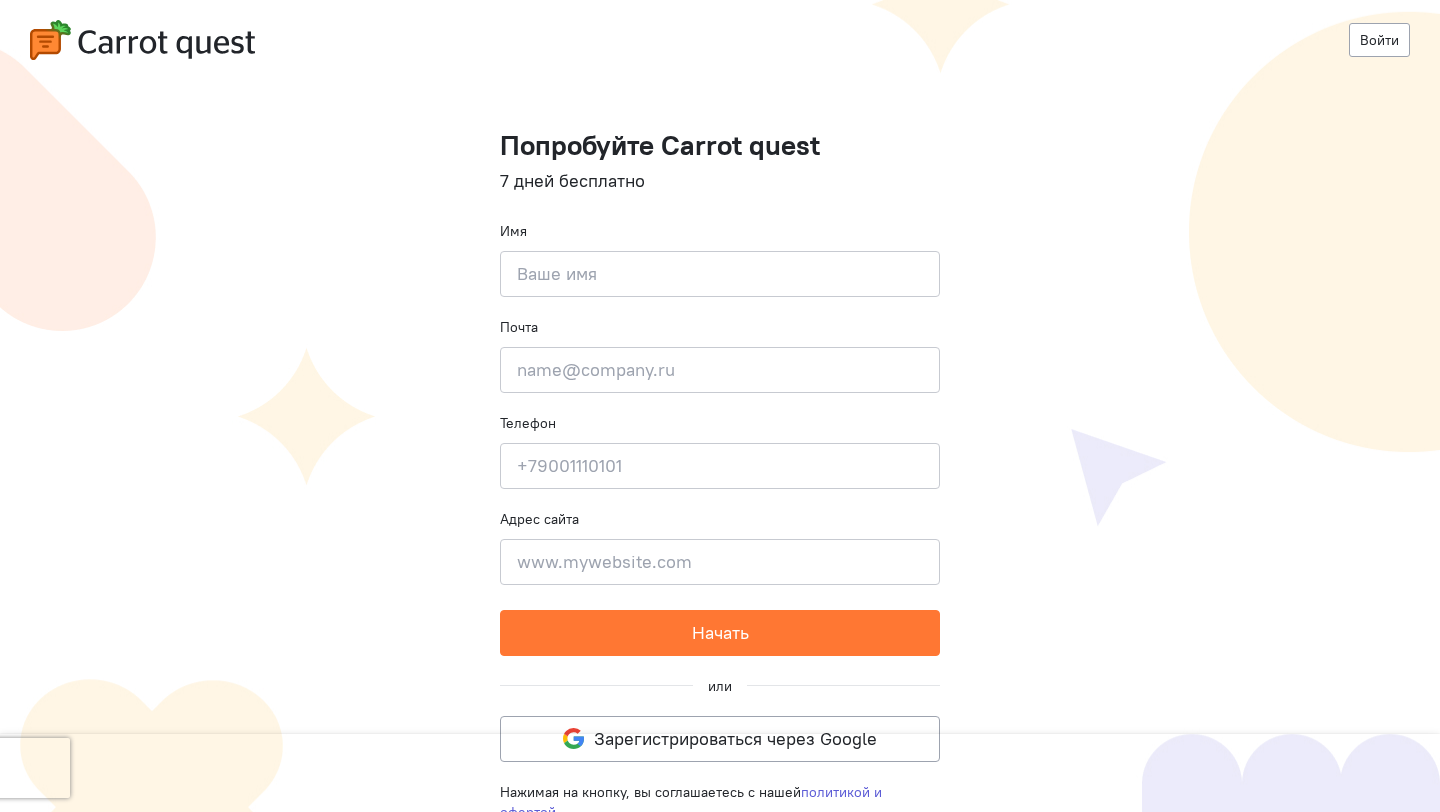 scroll, scrollTop: 0, scrollLeft: 0, axis: both 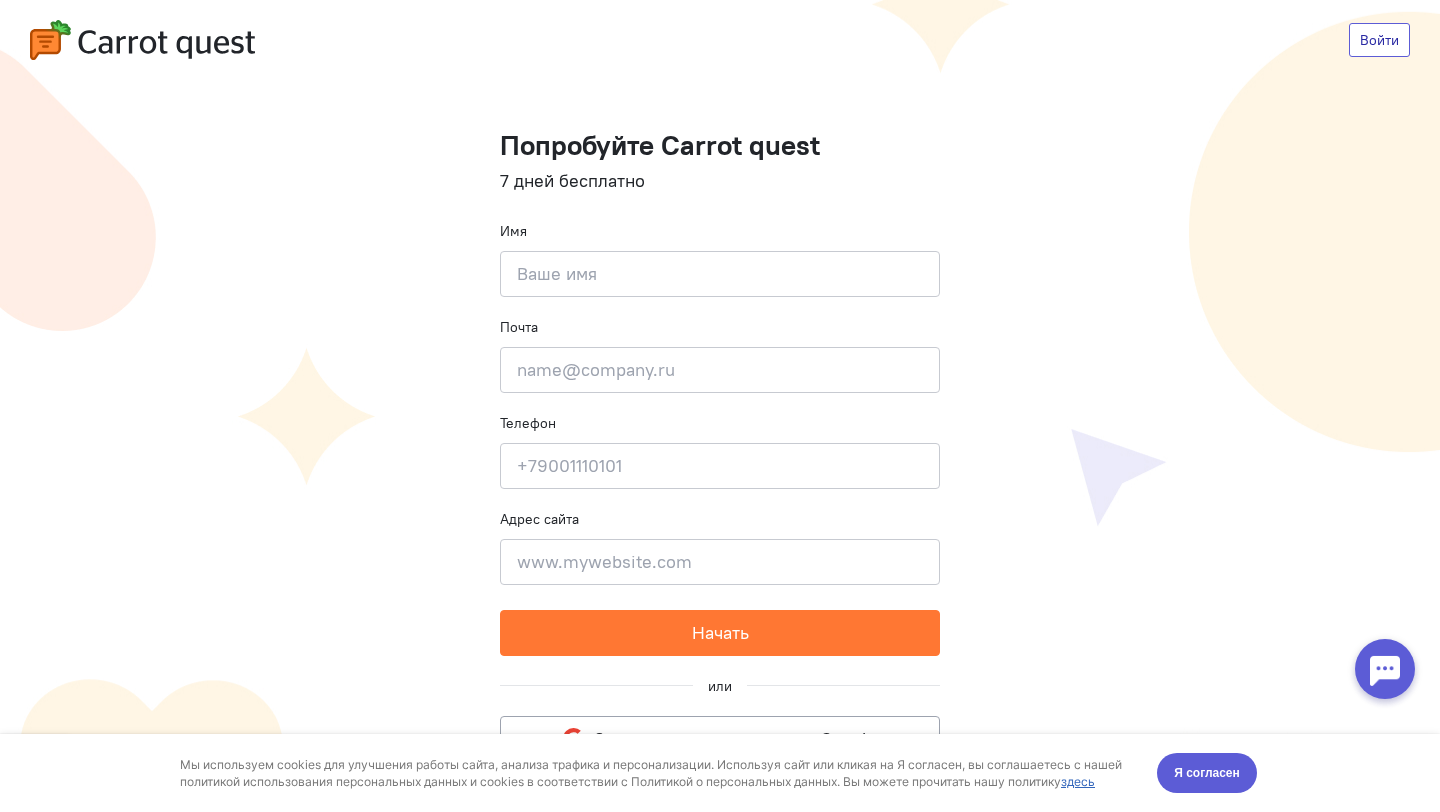 click on "Войти" at bounding box center [1379, 40] 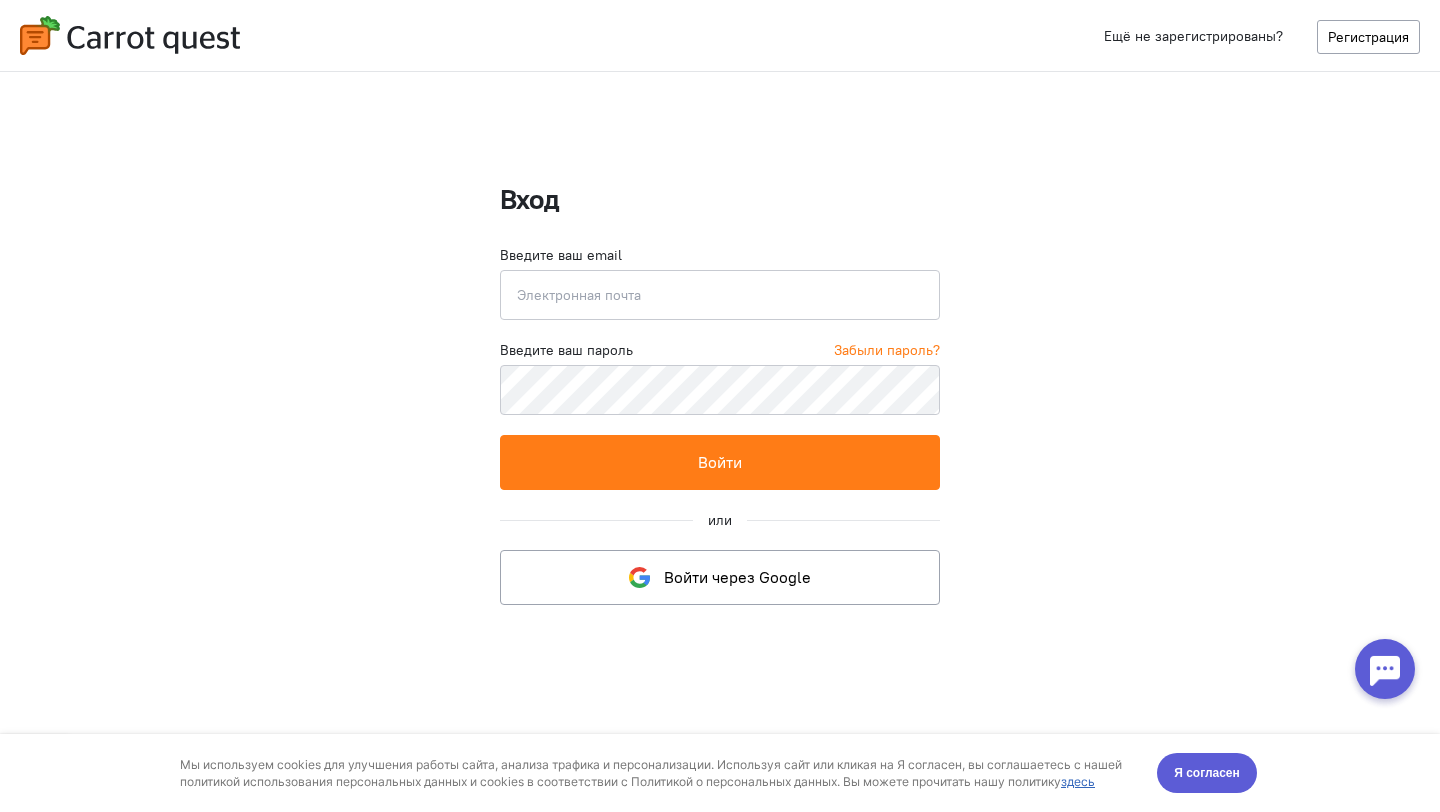 type on "artem@bridgit.me" 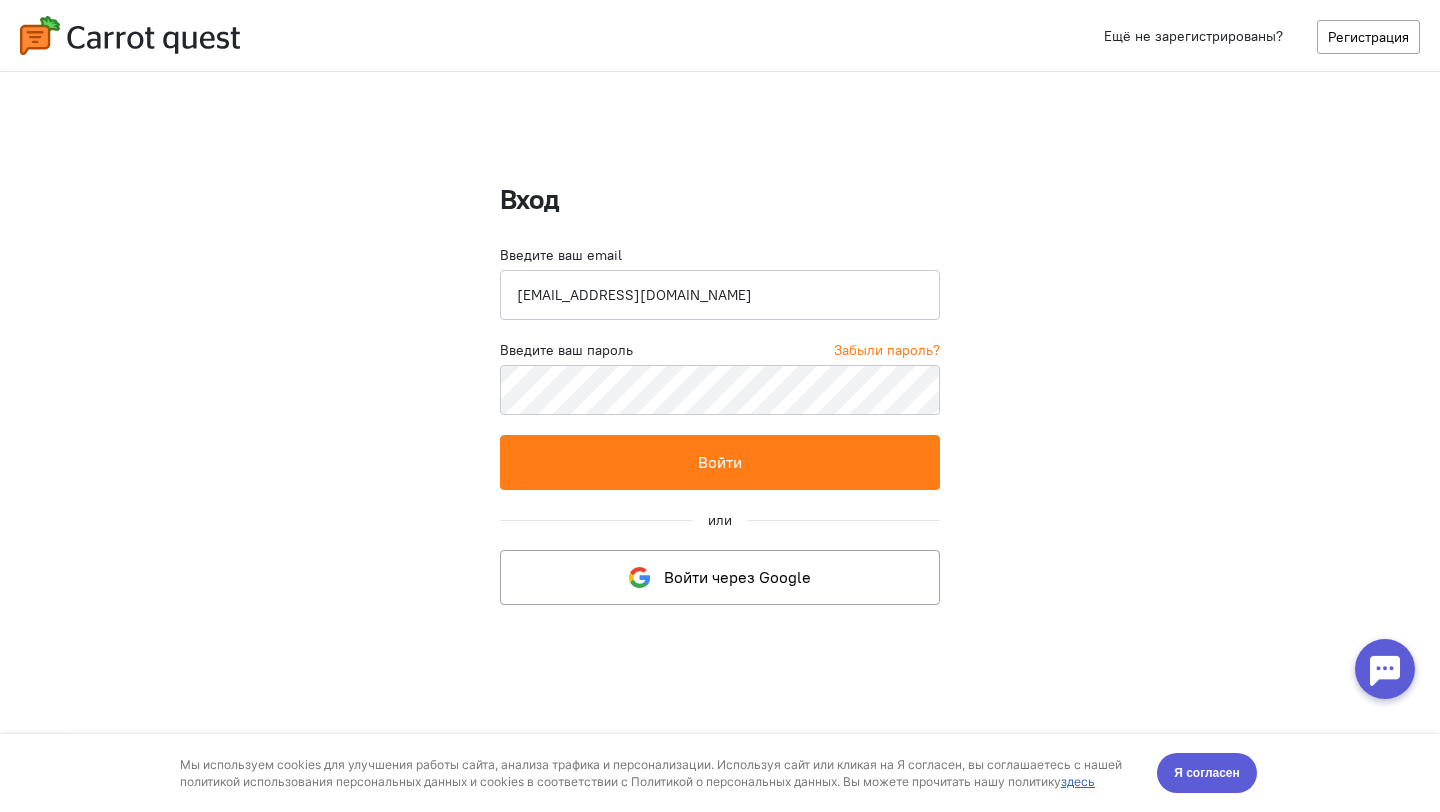click on "artem@bridgit.me" at bounding box center [720, 295] 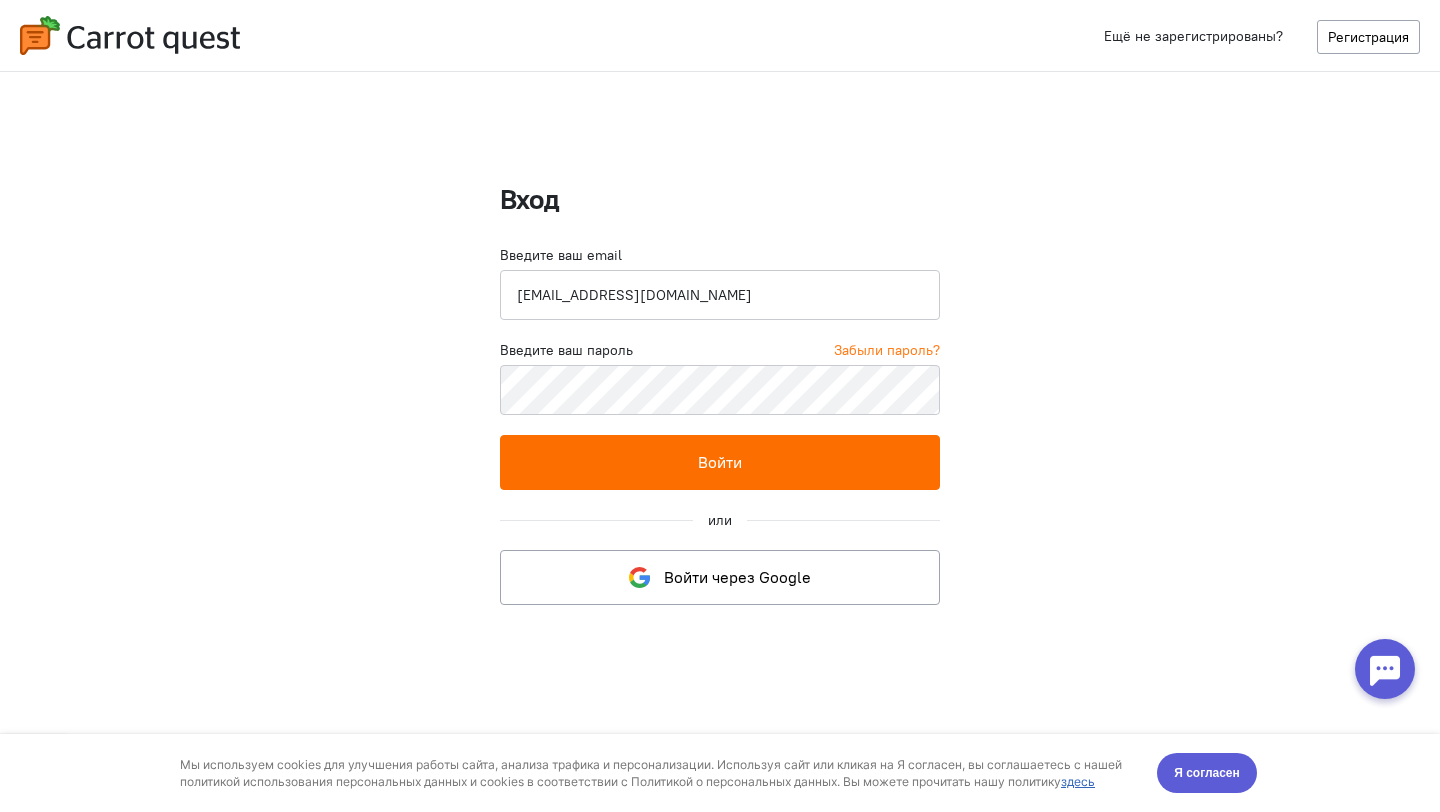 click on "Войти" at bounding box center (720, 462) 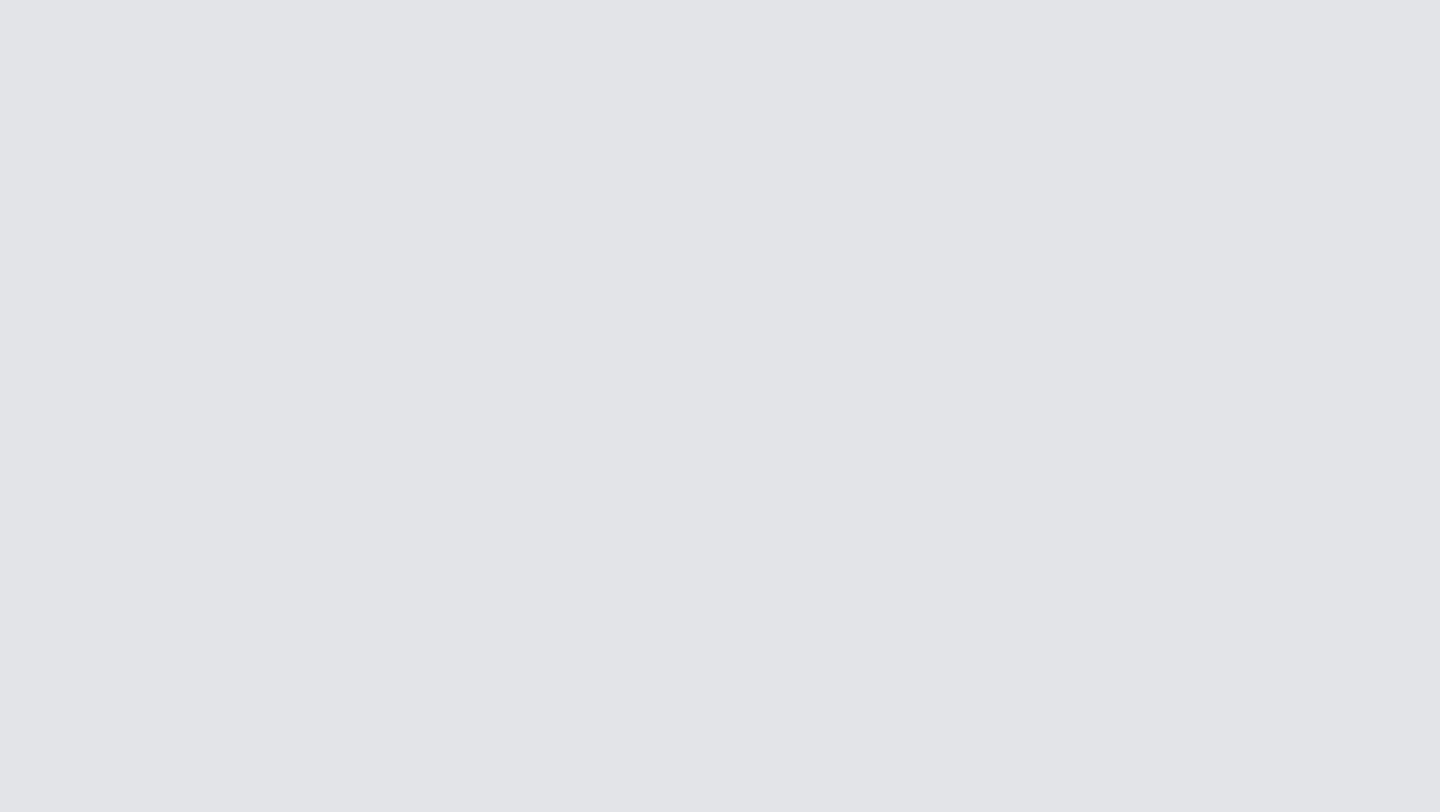 scroll, scrollTop: 0, scrollLeft: 0, axis: both 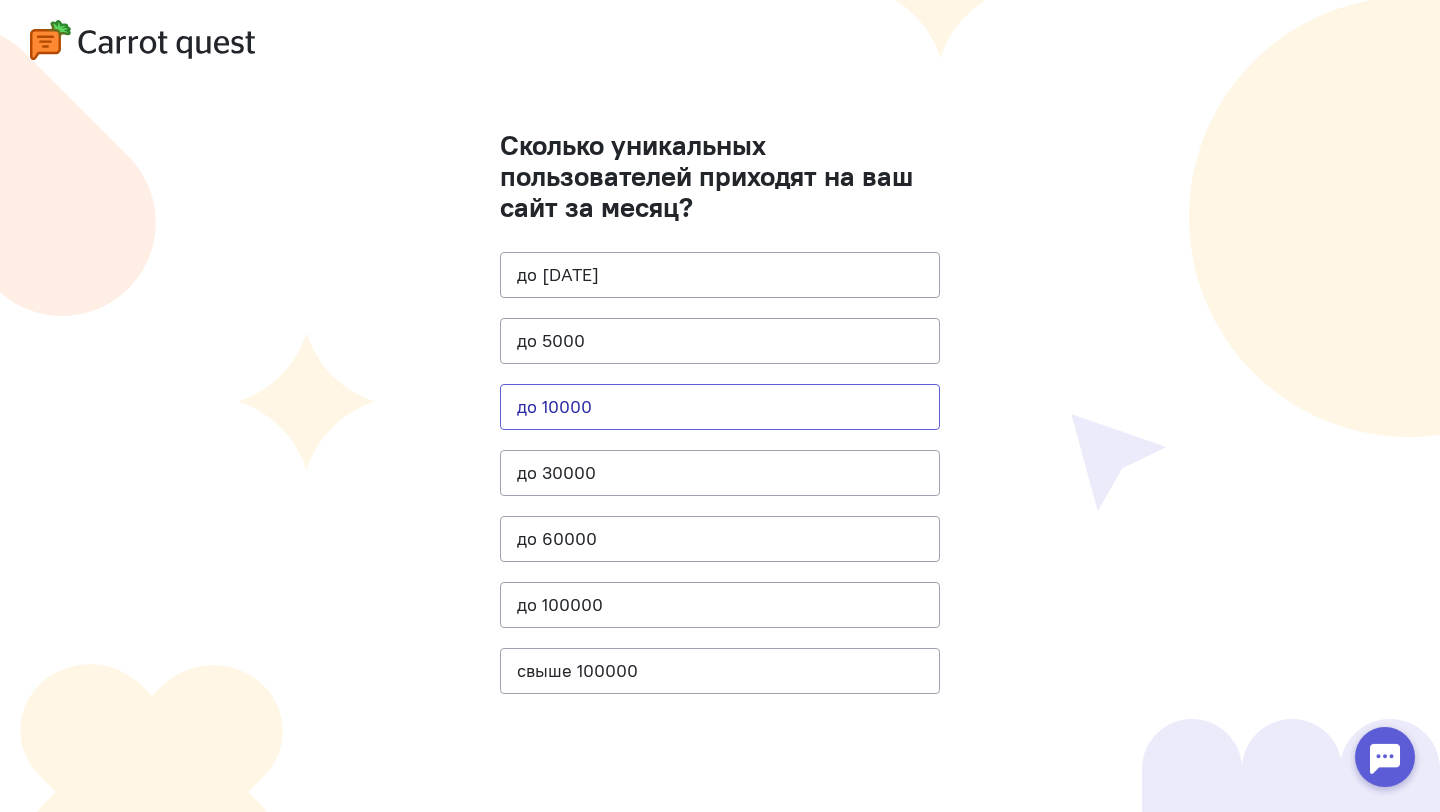 click on "до 10000" at bounding box center [720, 407] 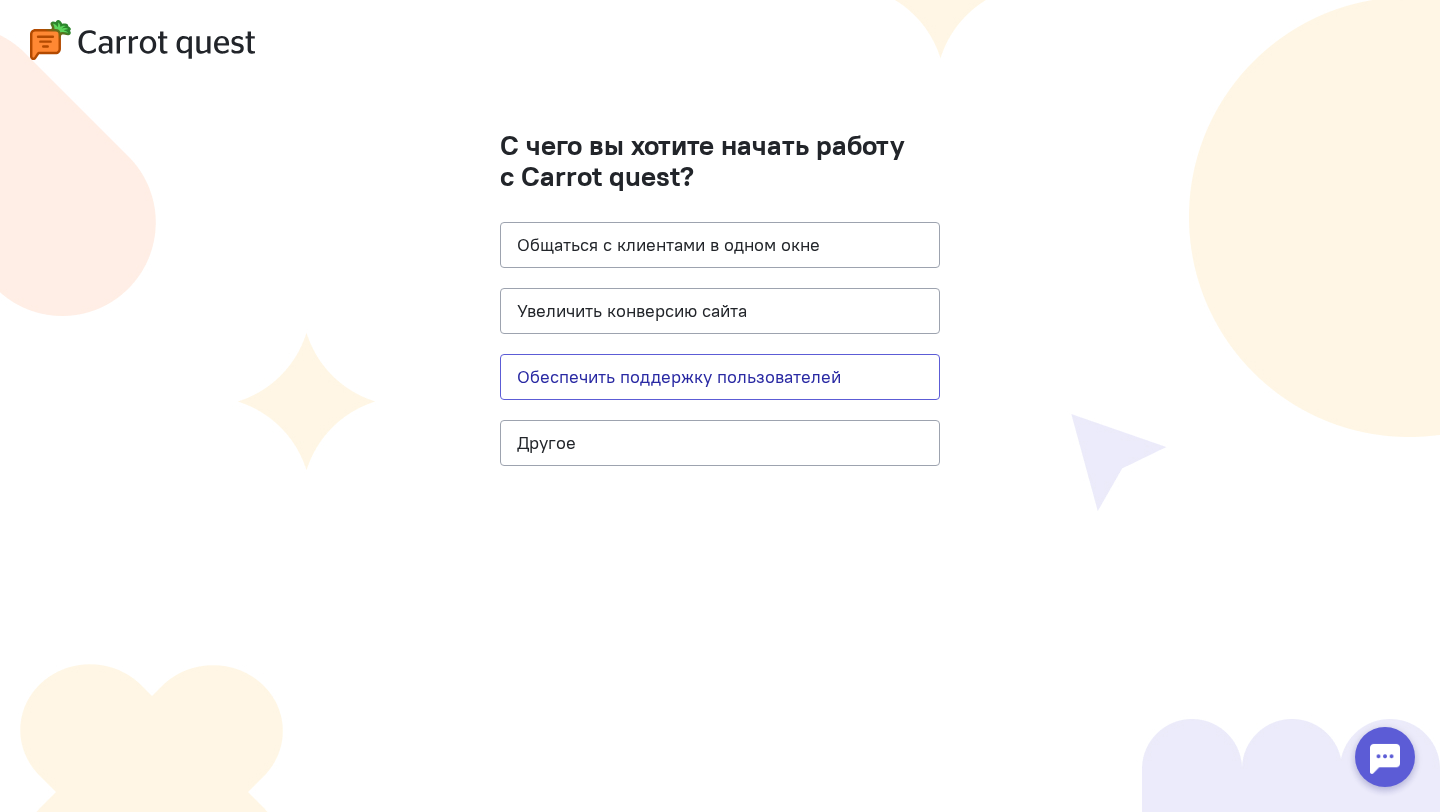 click on "Обеспечить поддержку пользователей" at bounding box center [720, 377] 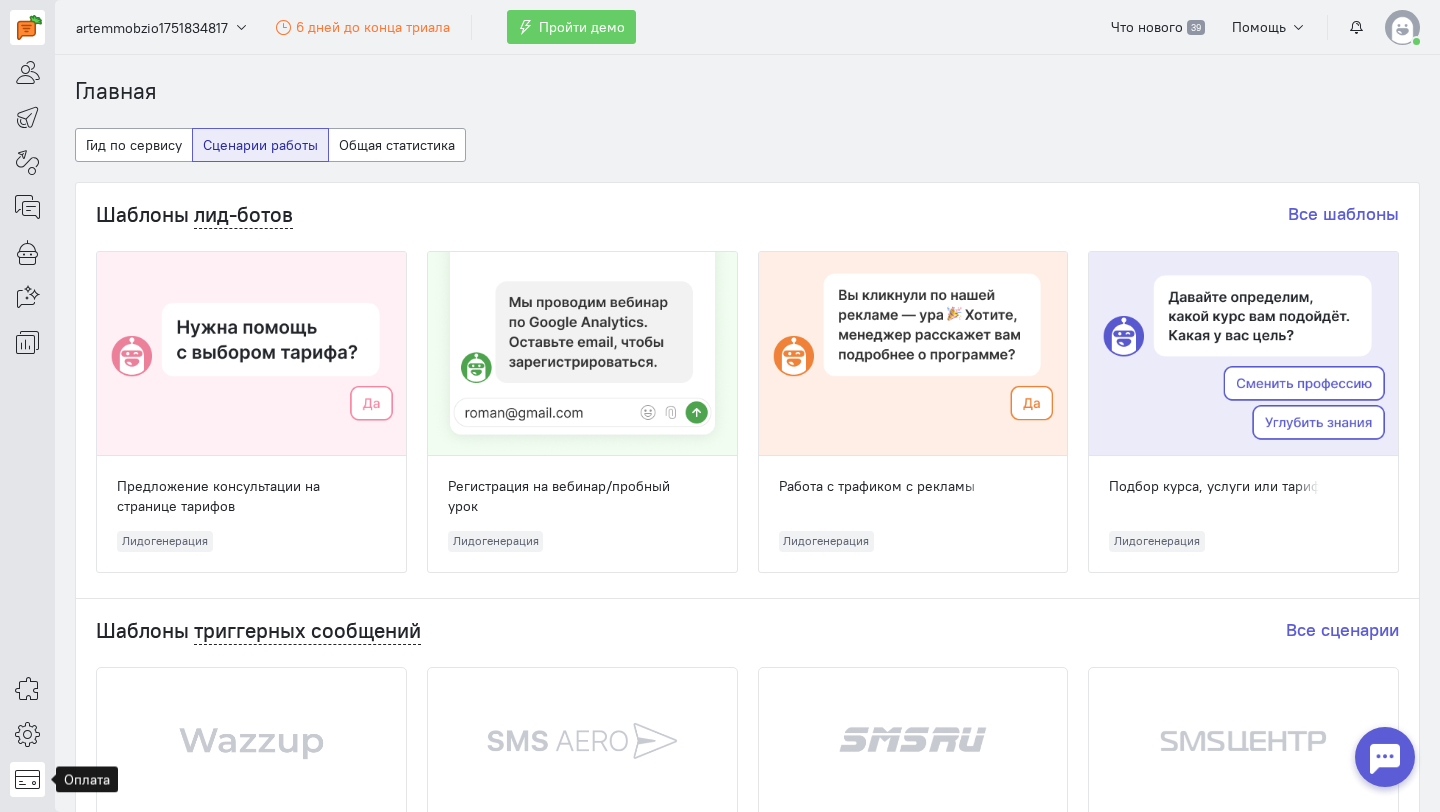 click at bounding box center (27, 779) 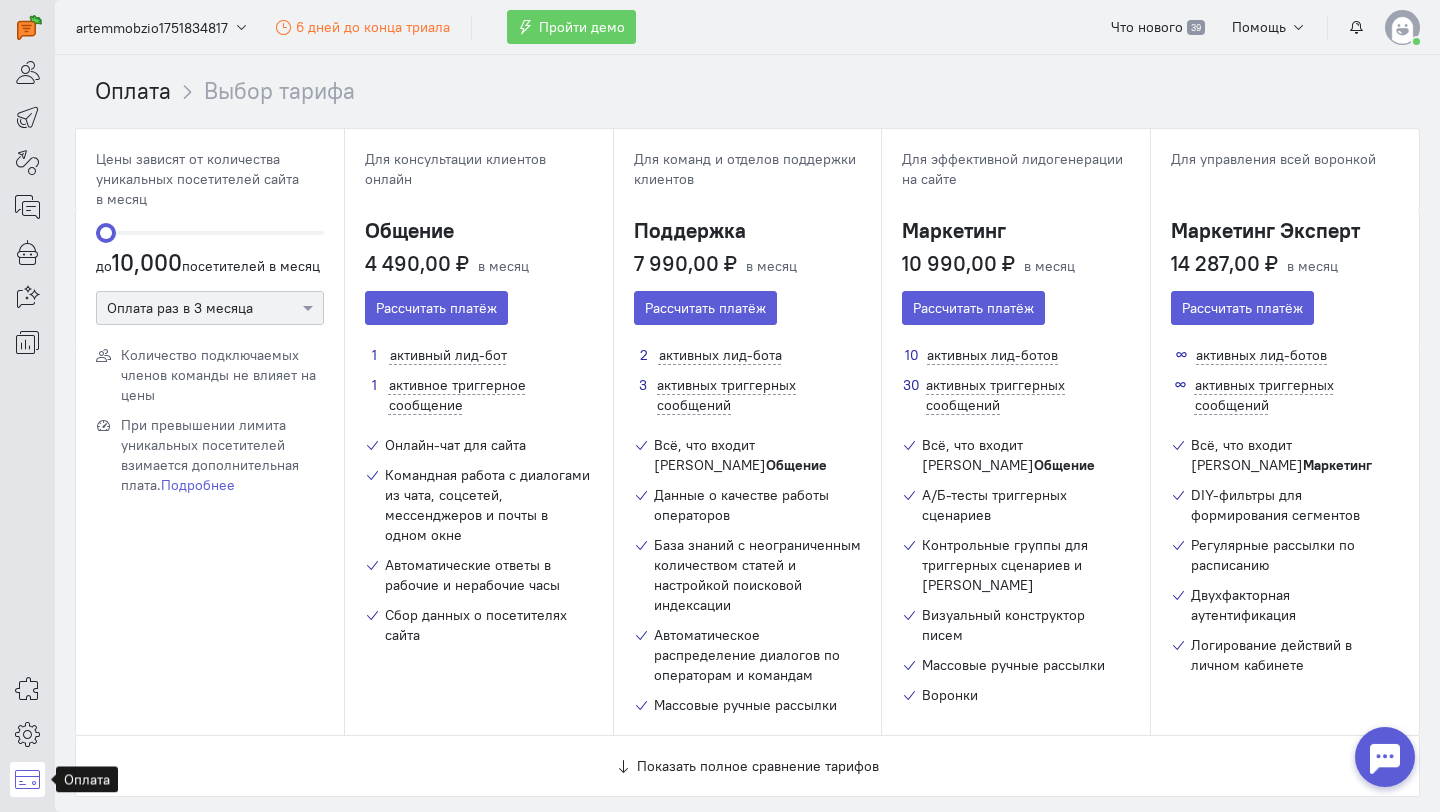 click 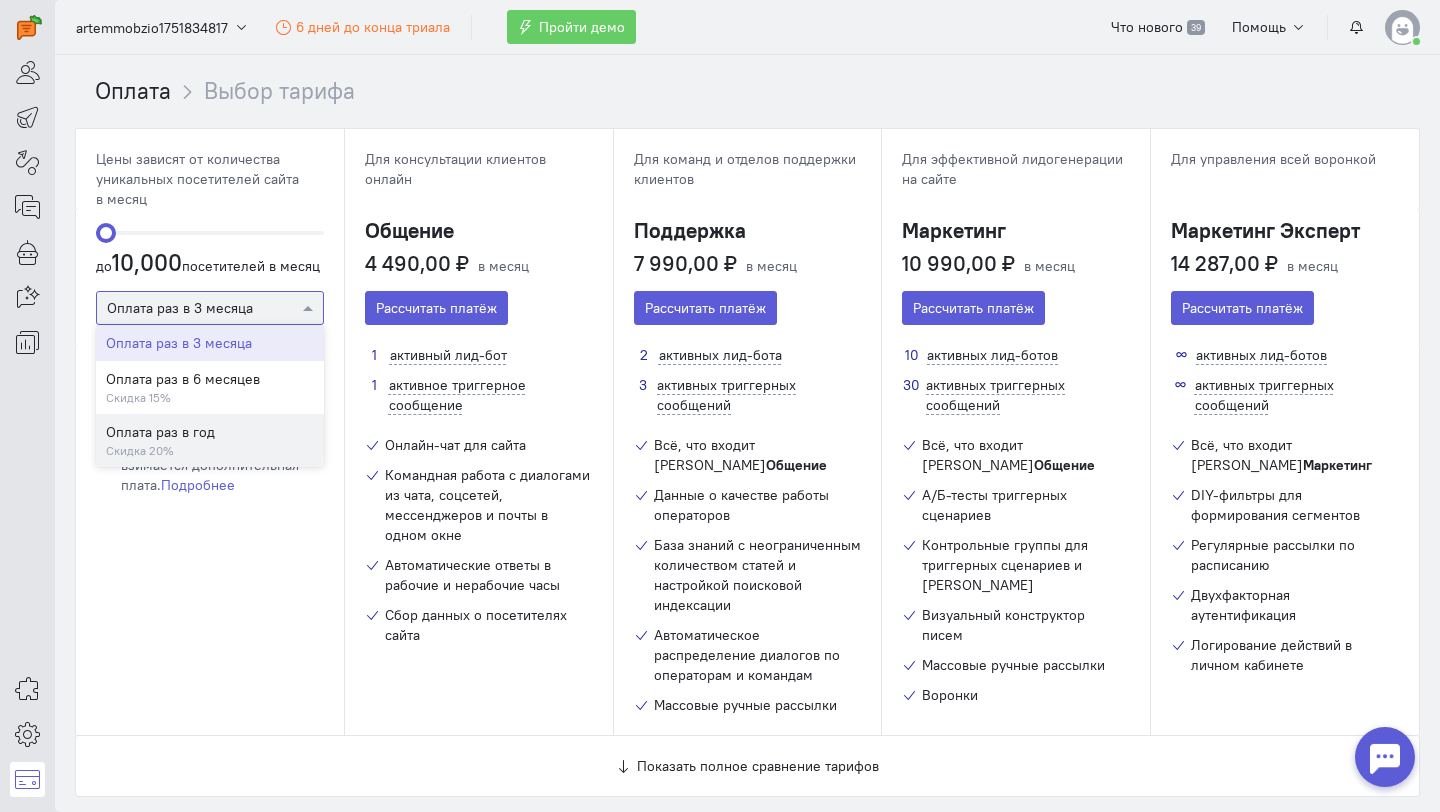 click on "Оплата раз в год" at bounding box center [210, 432] 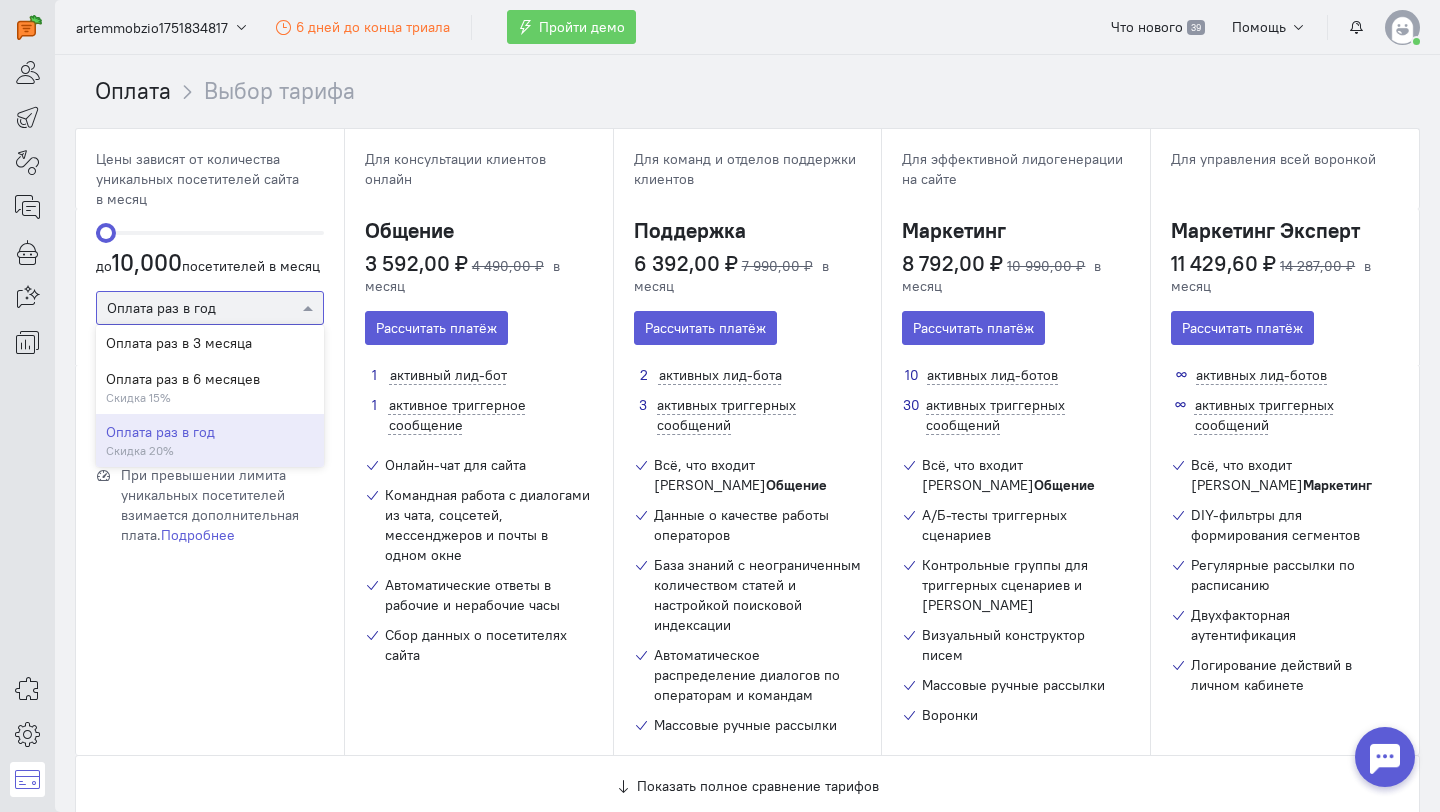click on "Оплата раз в год" 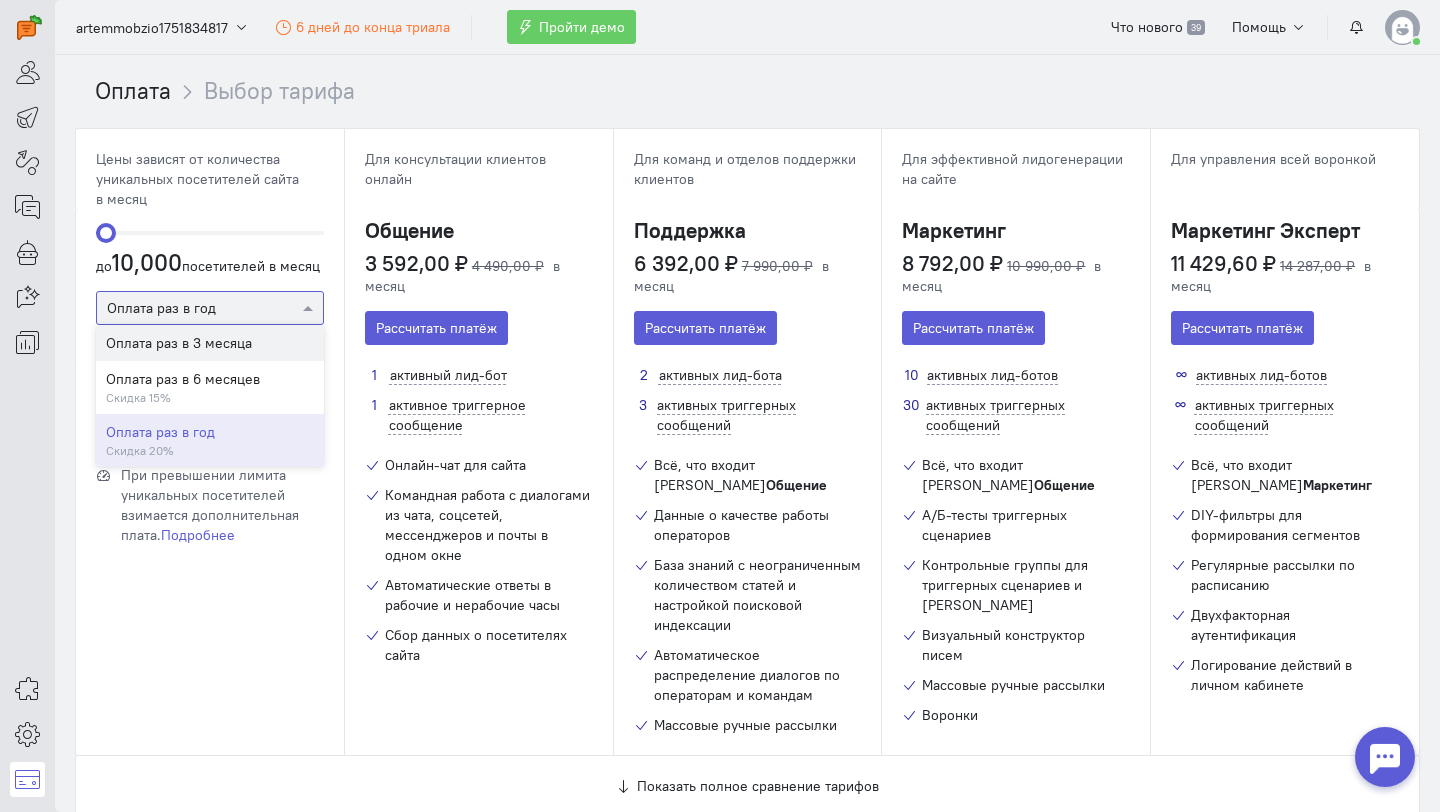 click on "Оплата раз в 3 месяца" at bounding box center (210, 343) 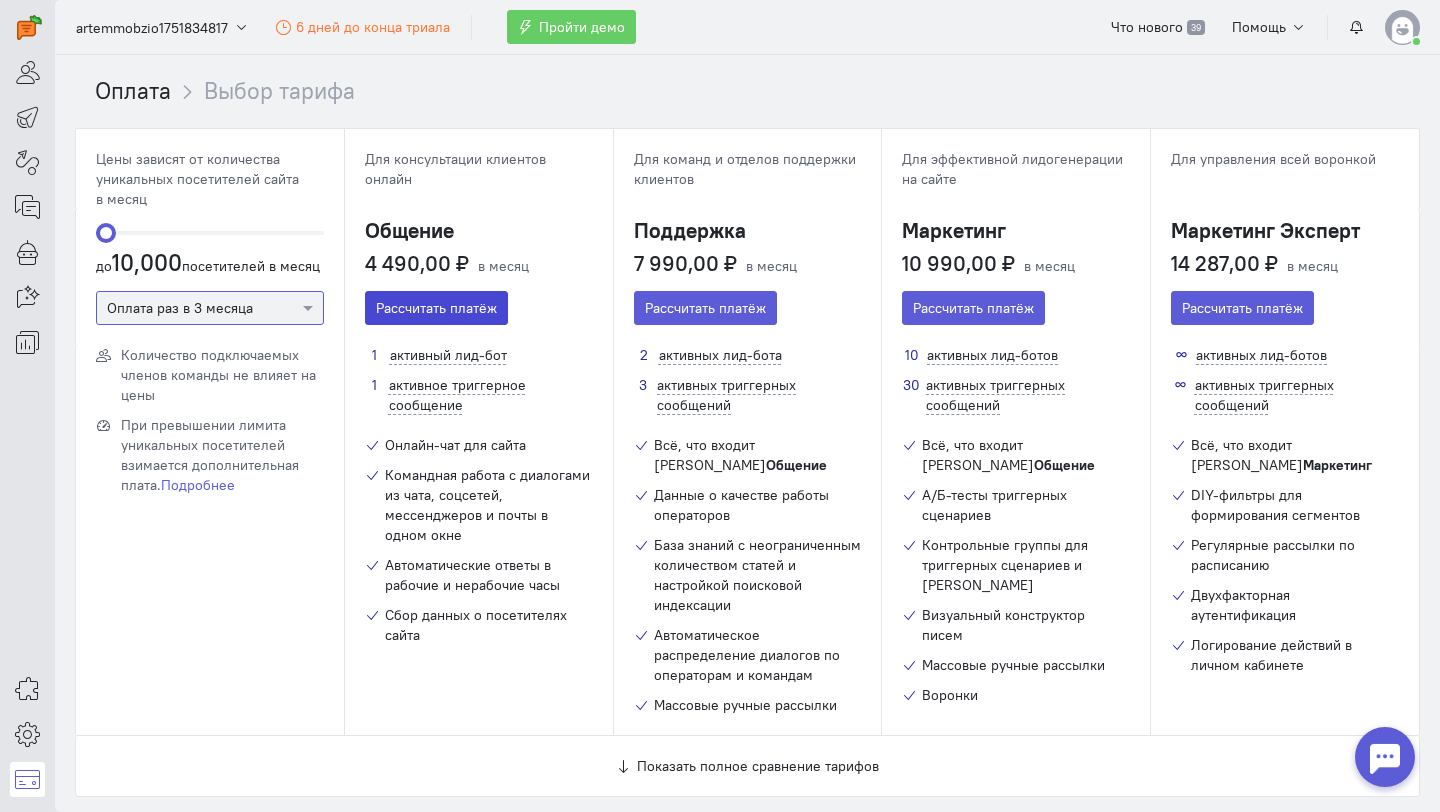 click on "Рассчитать платёж" at bounding box center (436, 308) 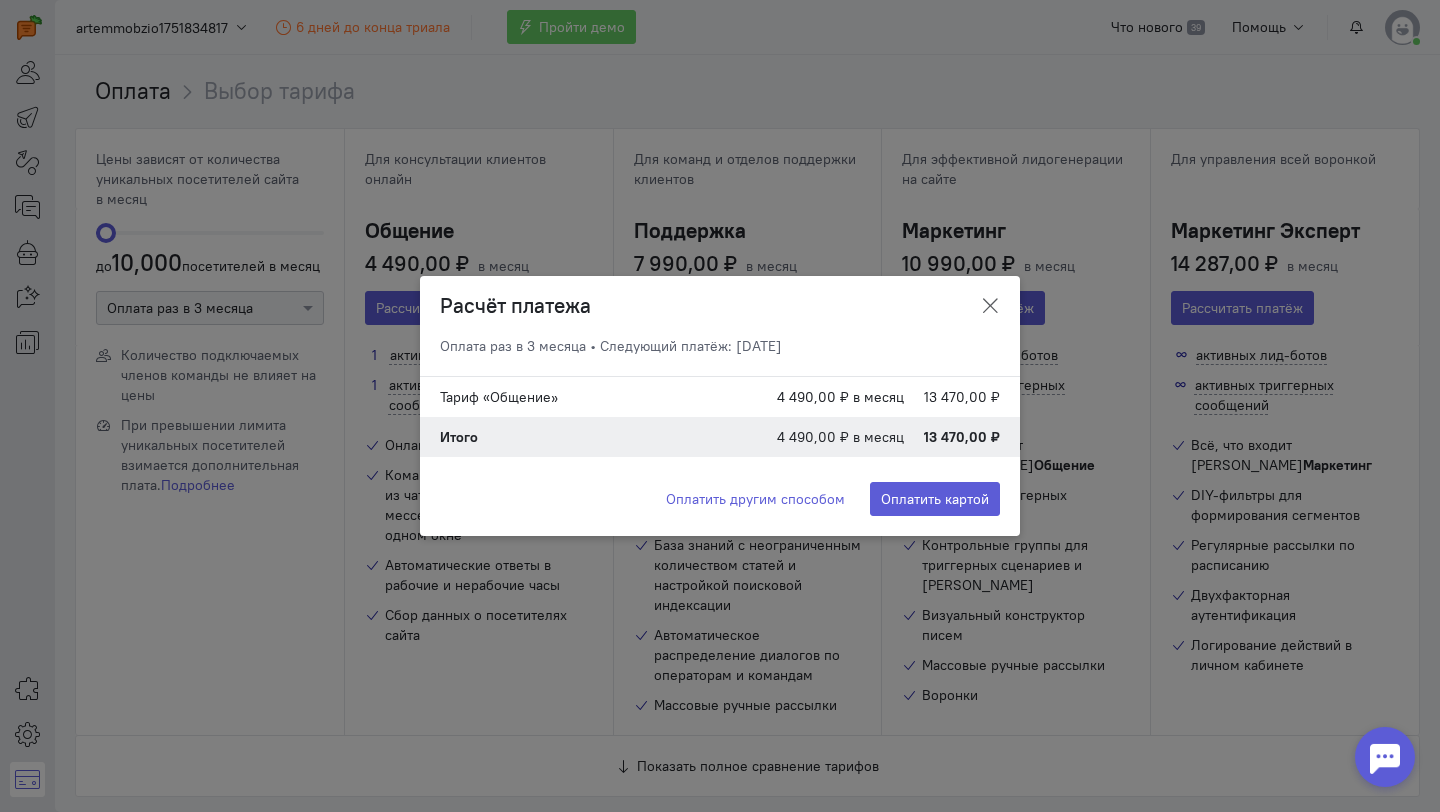 click 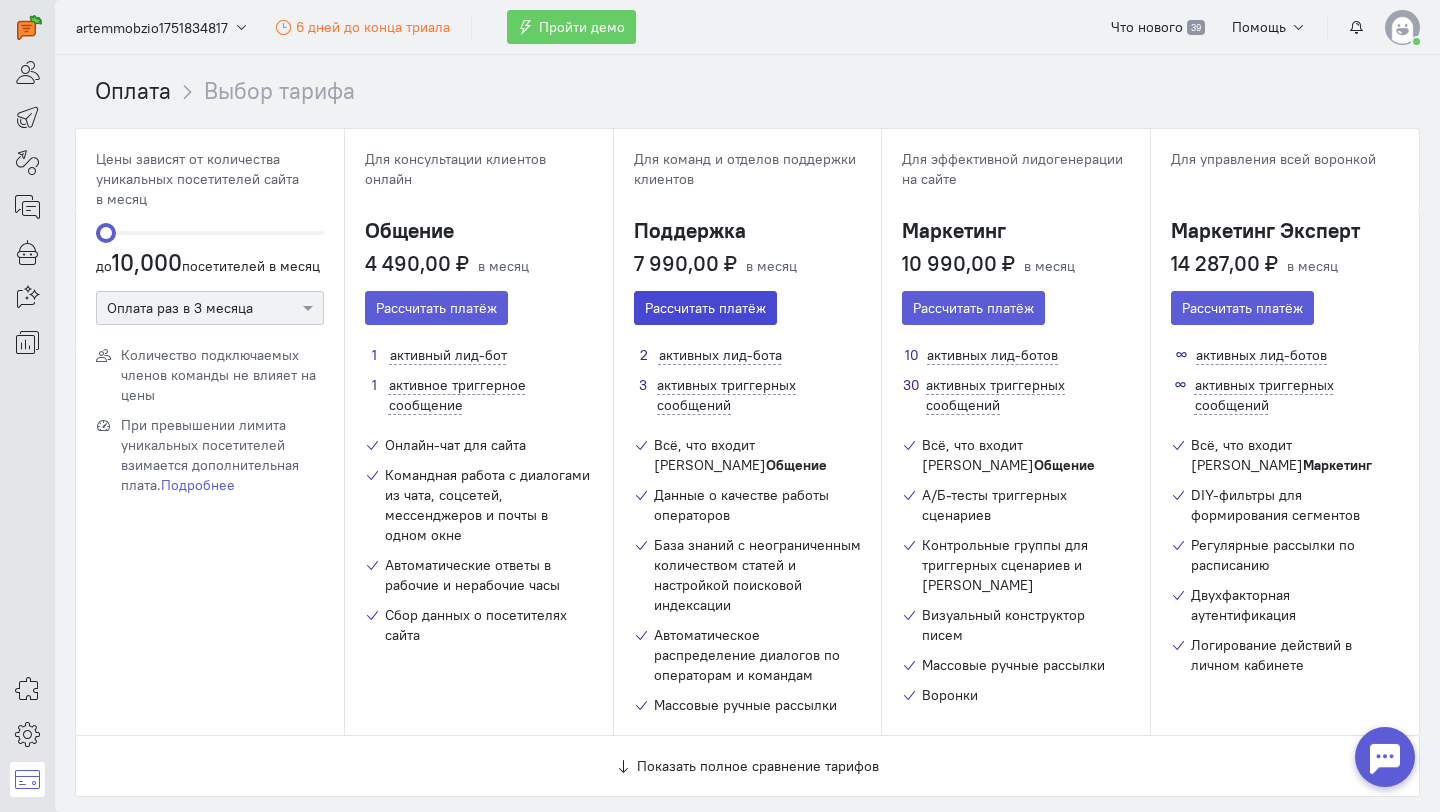 click on "Рассчитать платёж" at bounding box center [705, 308] 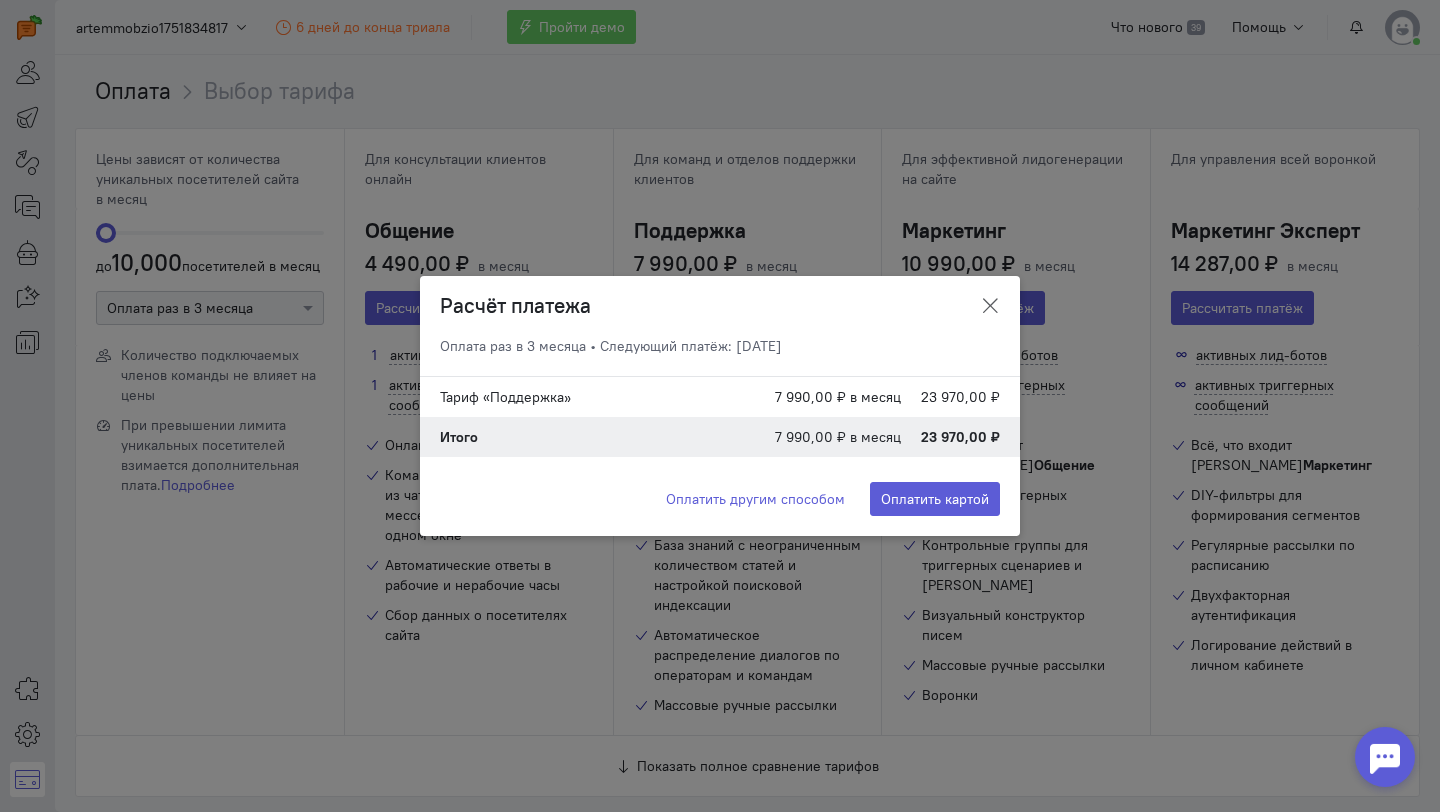 click 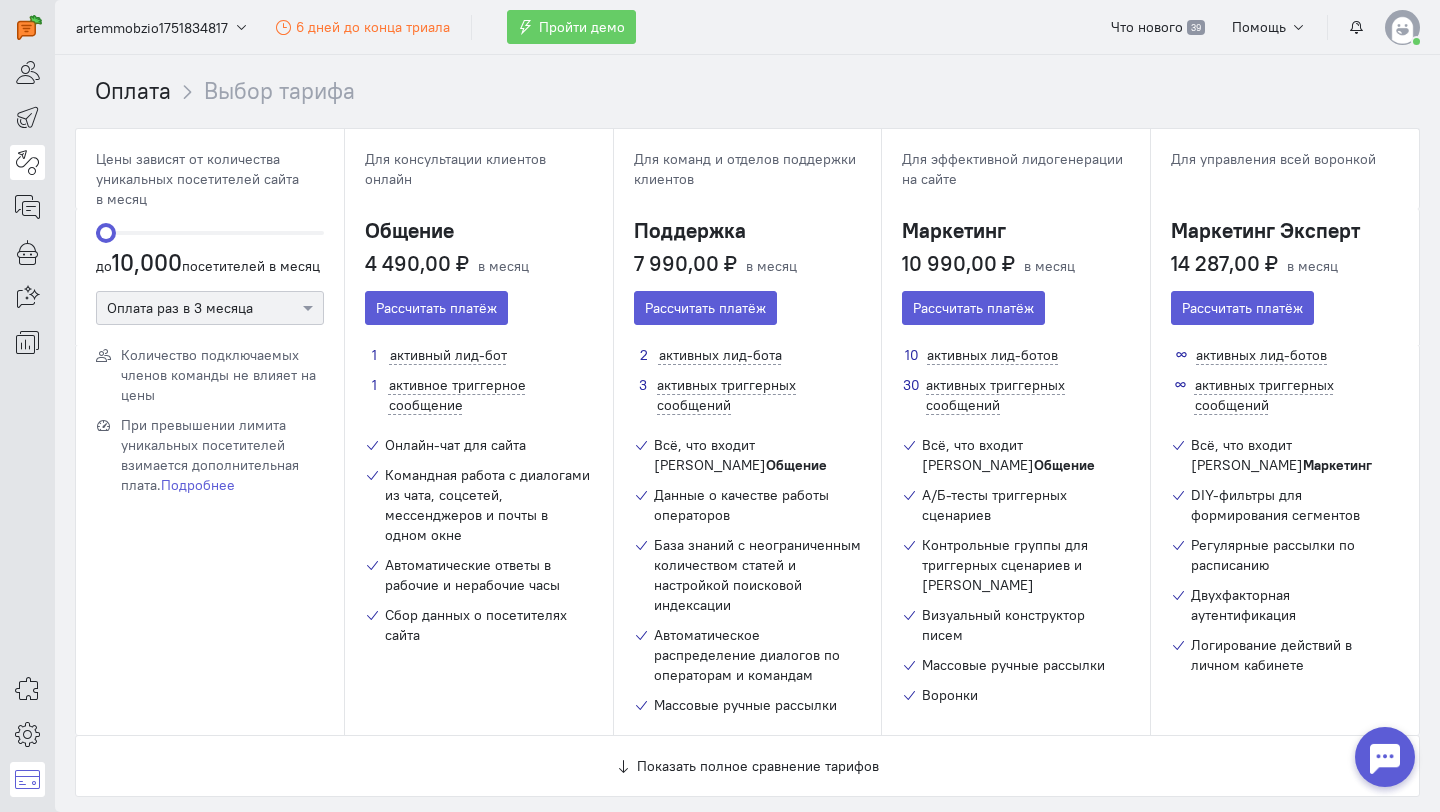 click at bounding box center [27, 162] 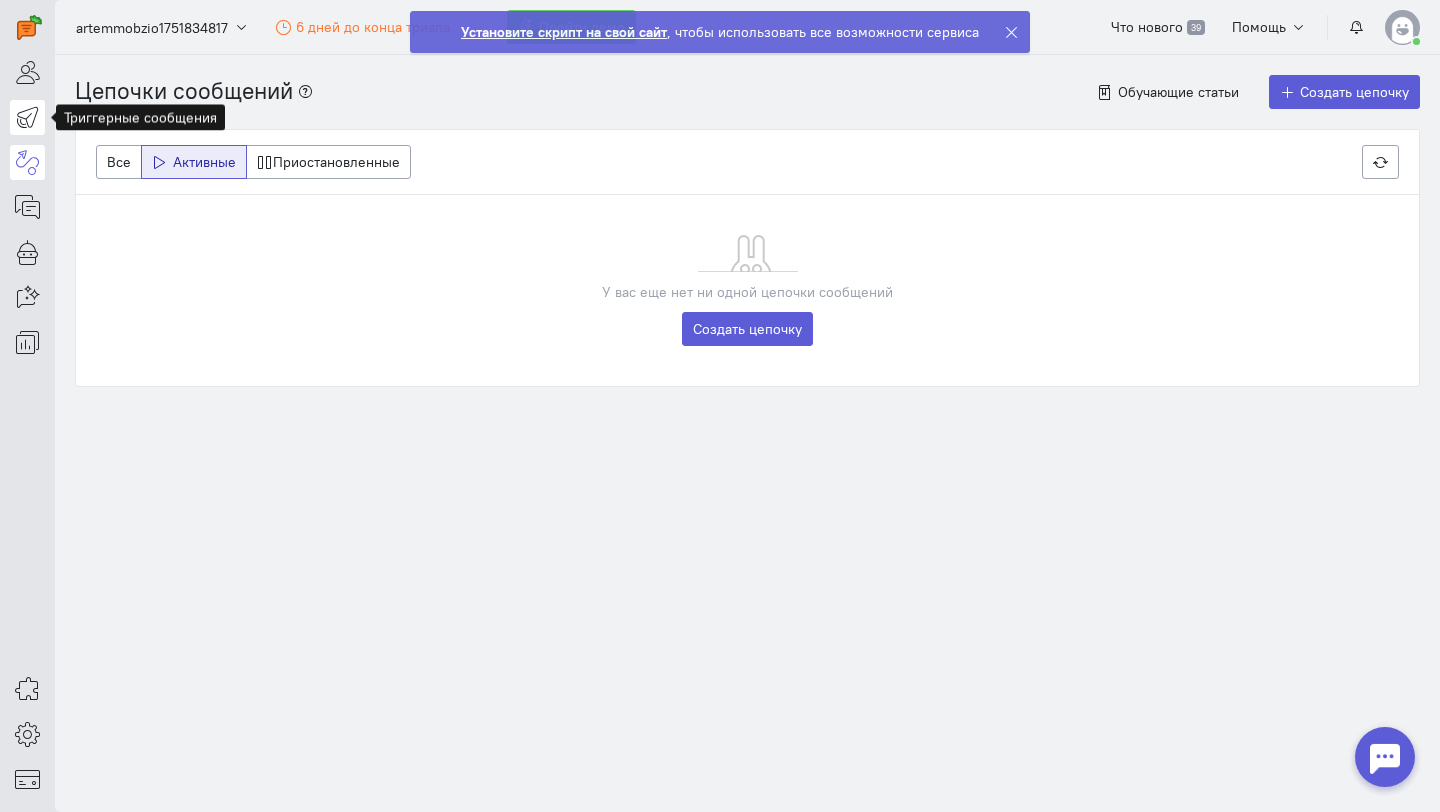 click at bounding box center (27, 117) 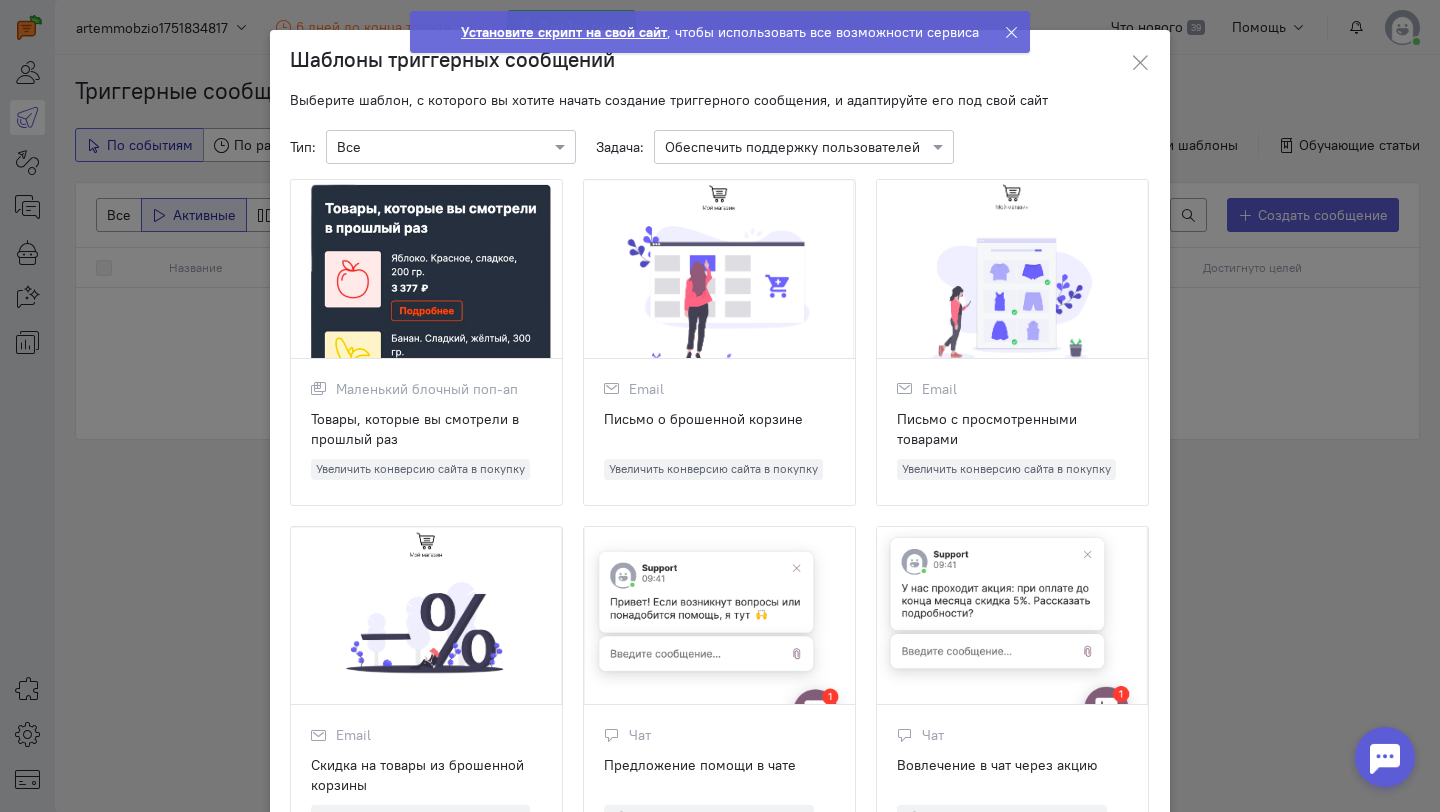 click on "×
Обеспечить поддержку пользователей" 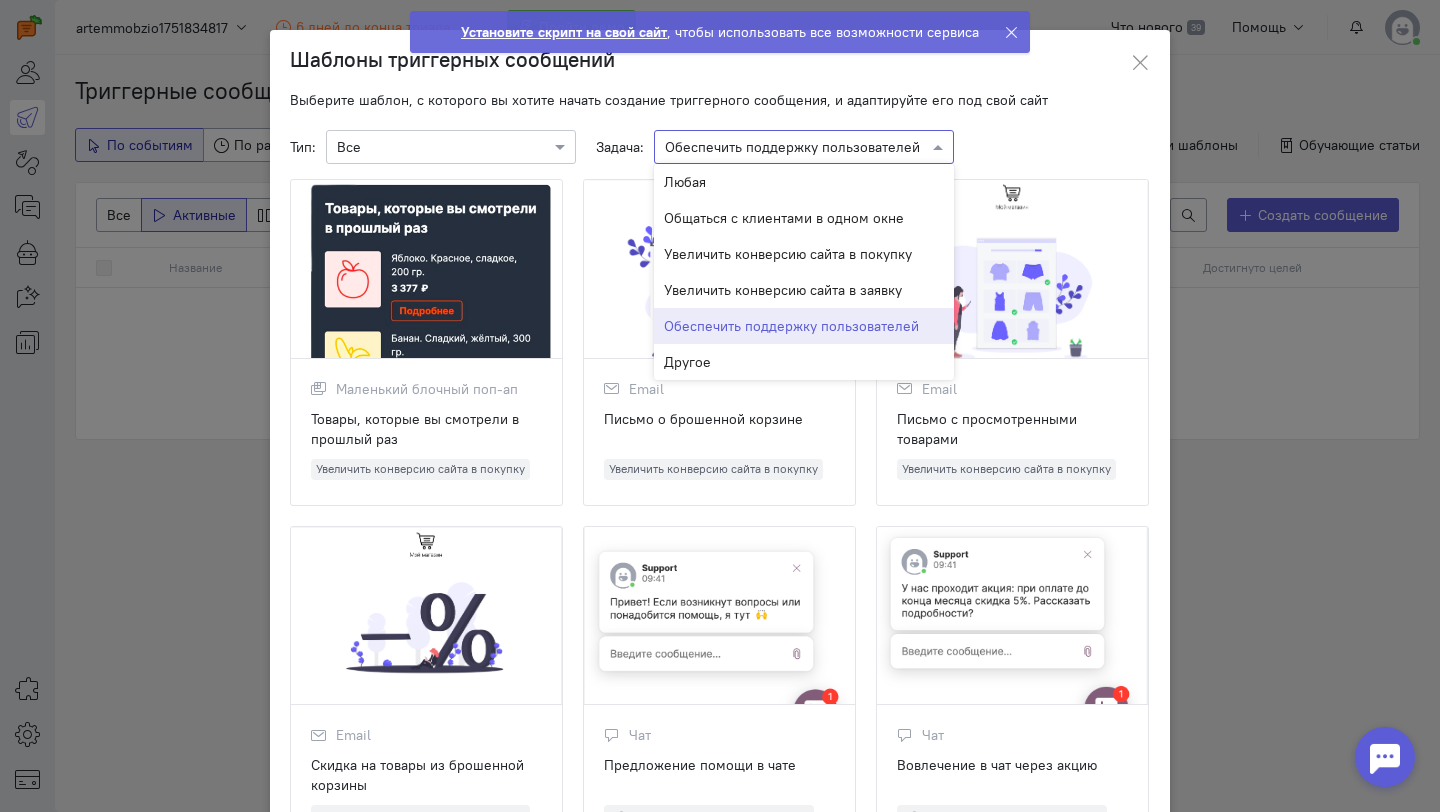 click on "×
Обеспечить поддержку пользователей" 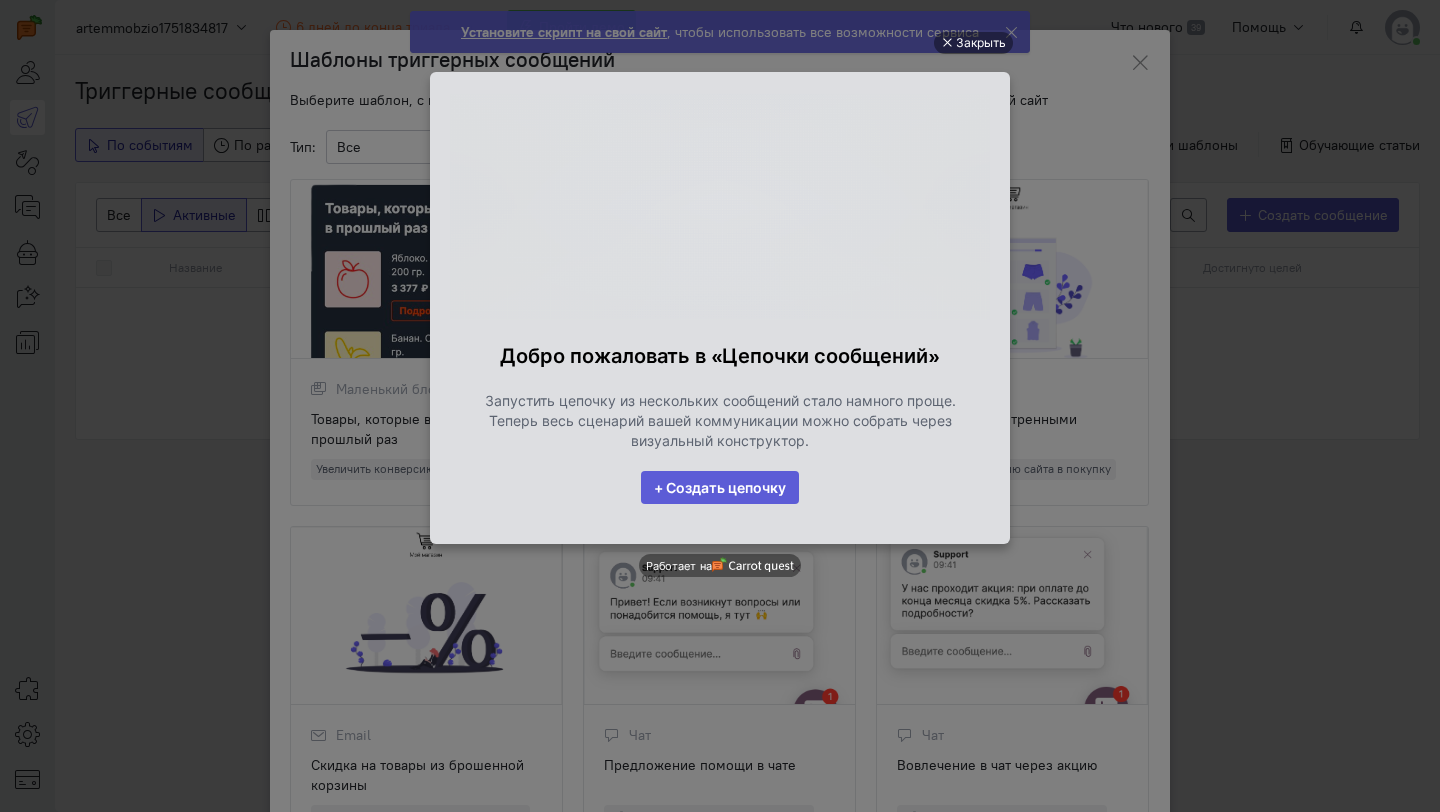 scroll, scrollTop: 0, scrollLeft: 0, axis: both 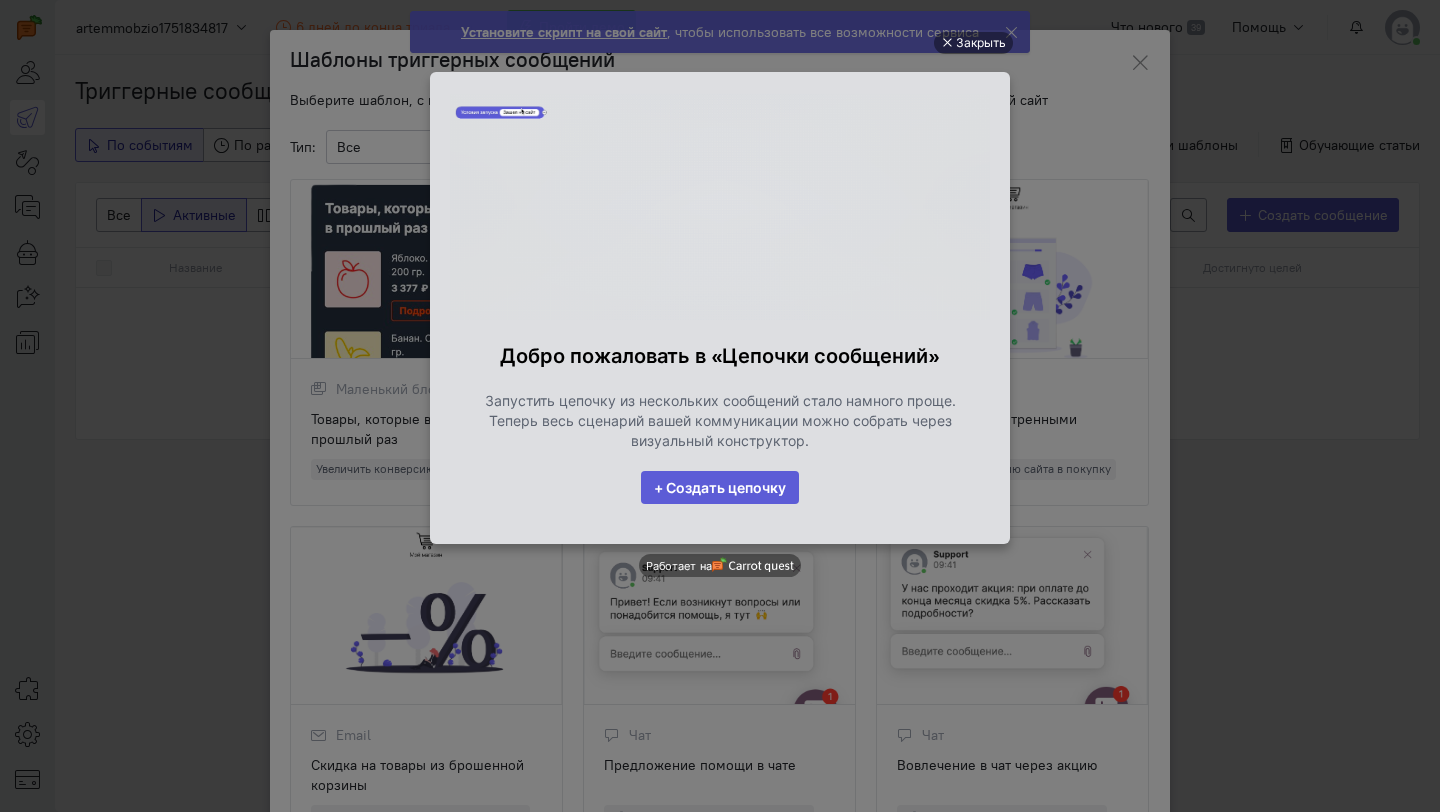 click on "Закрыть
Добро пожаловать в «Цепочки сообщений» Запустить цепочку из нескольких сообщений стало намного проще.  Теперь весь сценарий вашей коммуникации можно собрать через визуальный конструктор. + Создать цепочку Работает на" at bounding box center [720, 408] 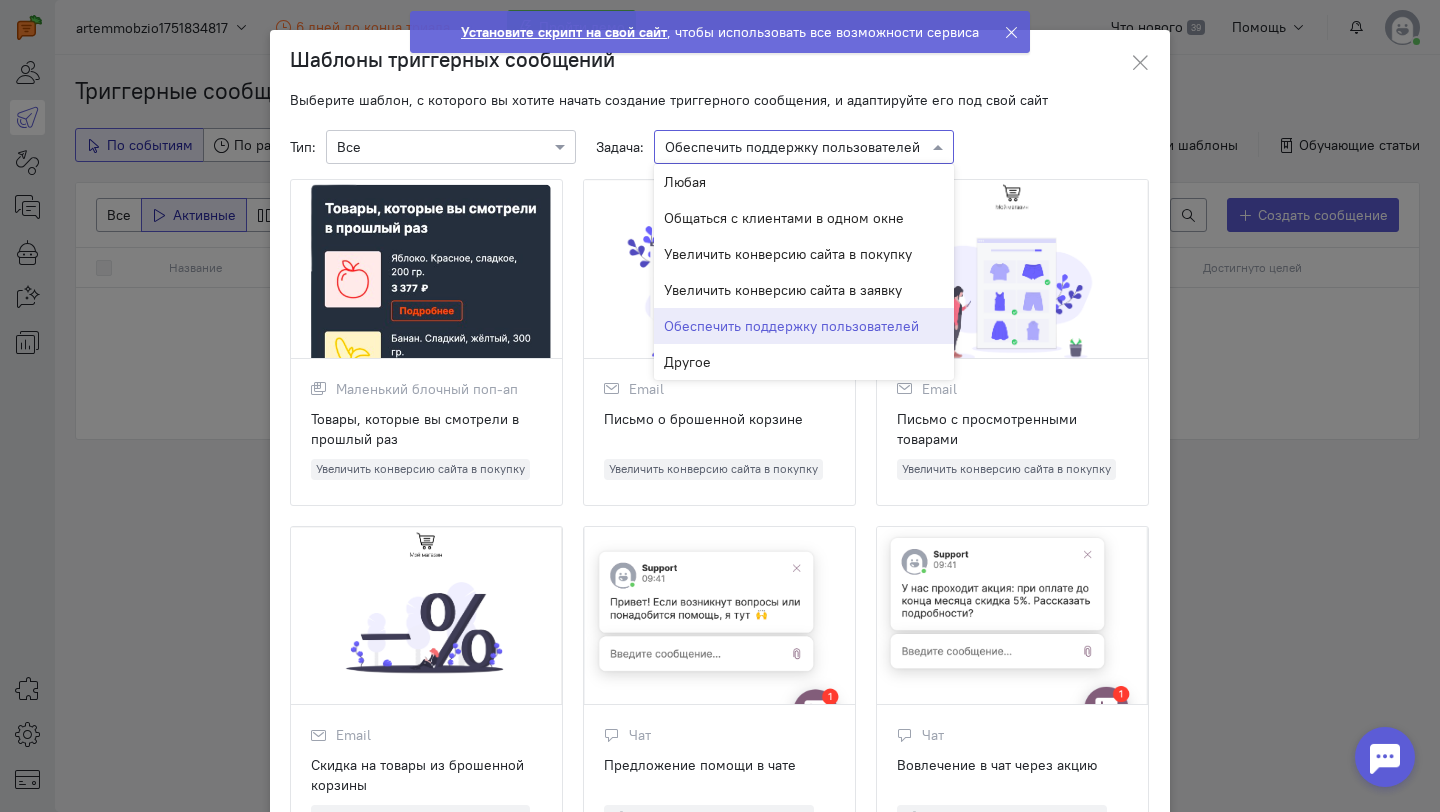 scroll, scrollTop: 0, scrollLeft: 0, axis: both 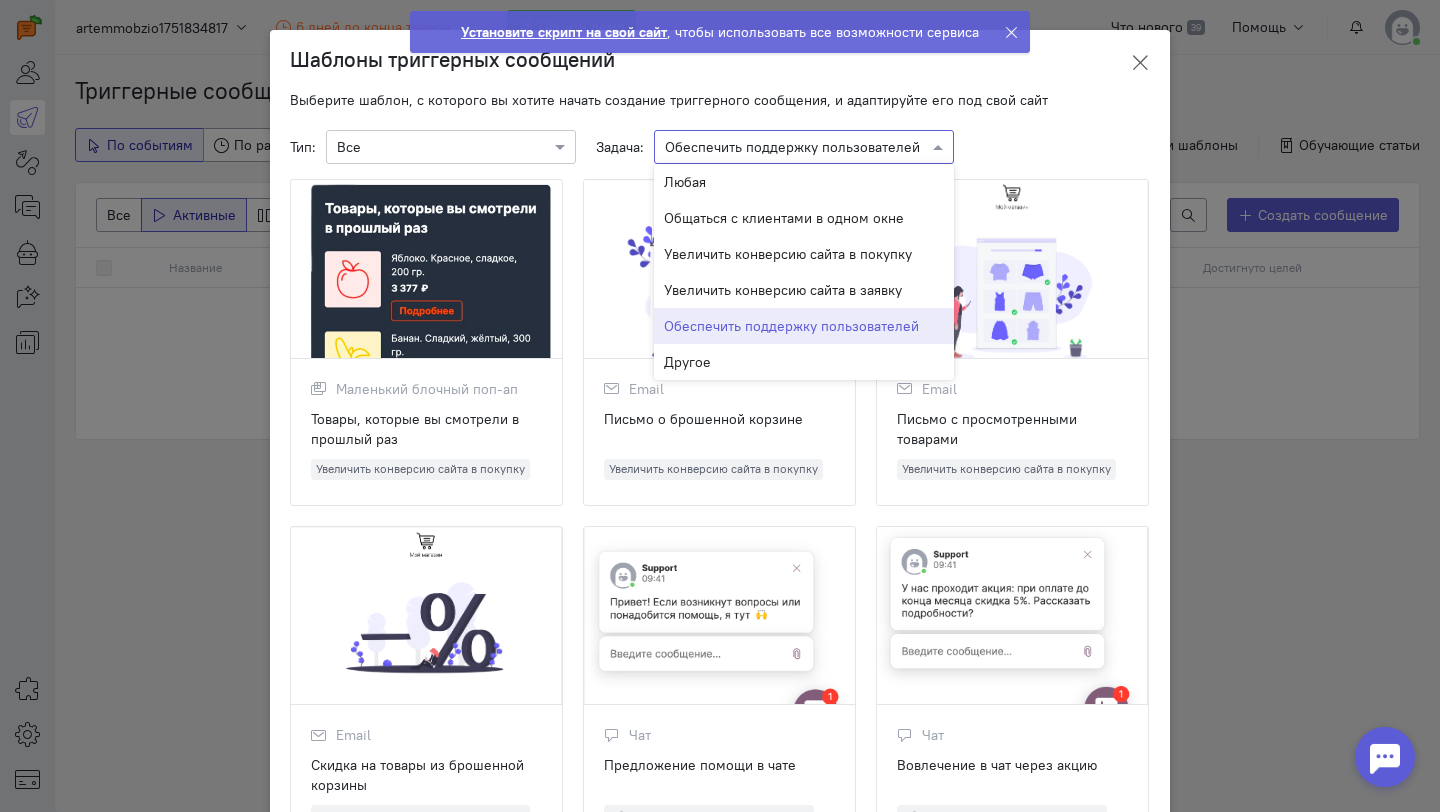 click 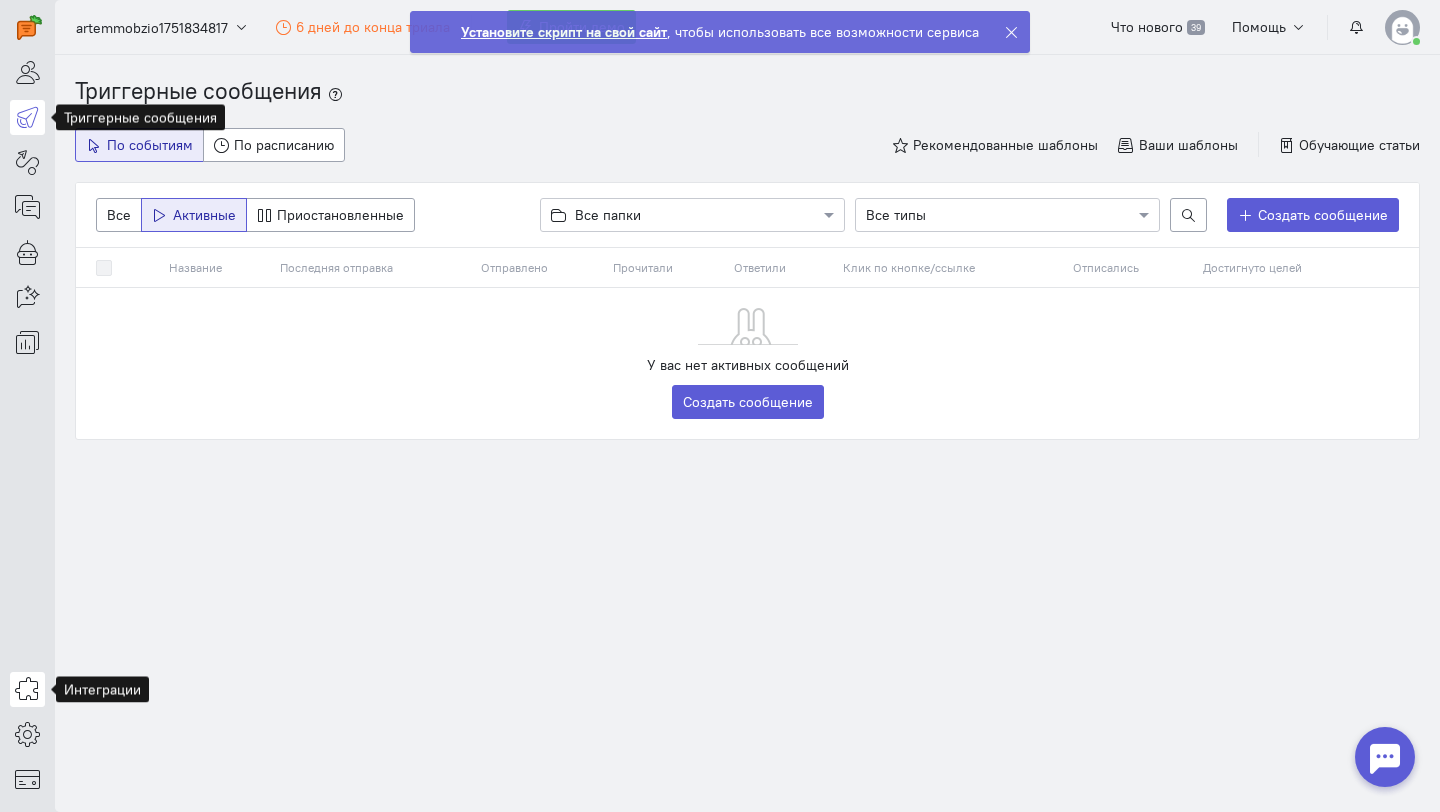 click at bounding box center (27, 689) 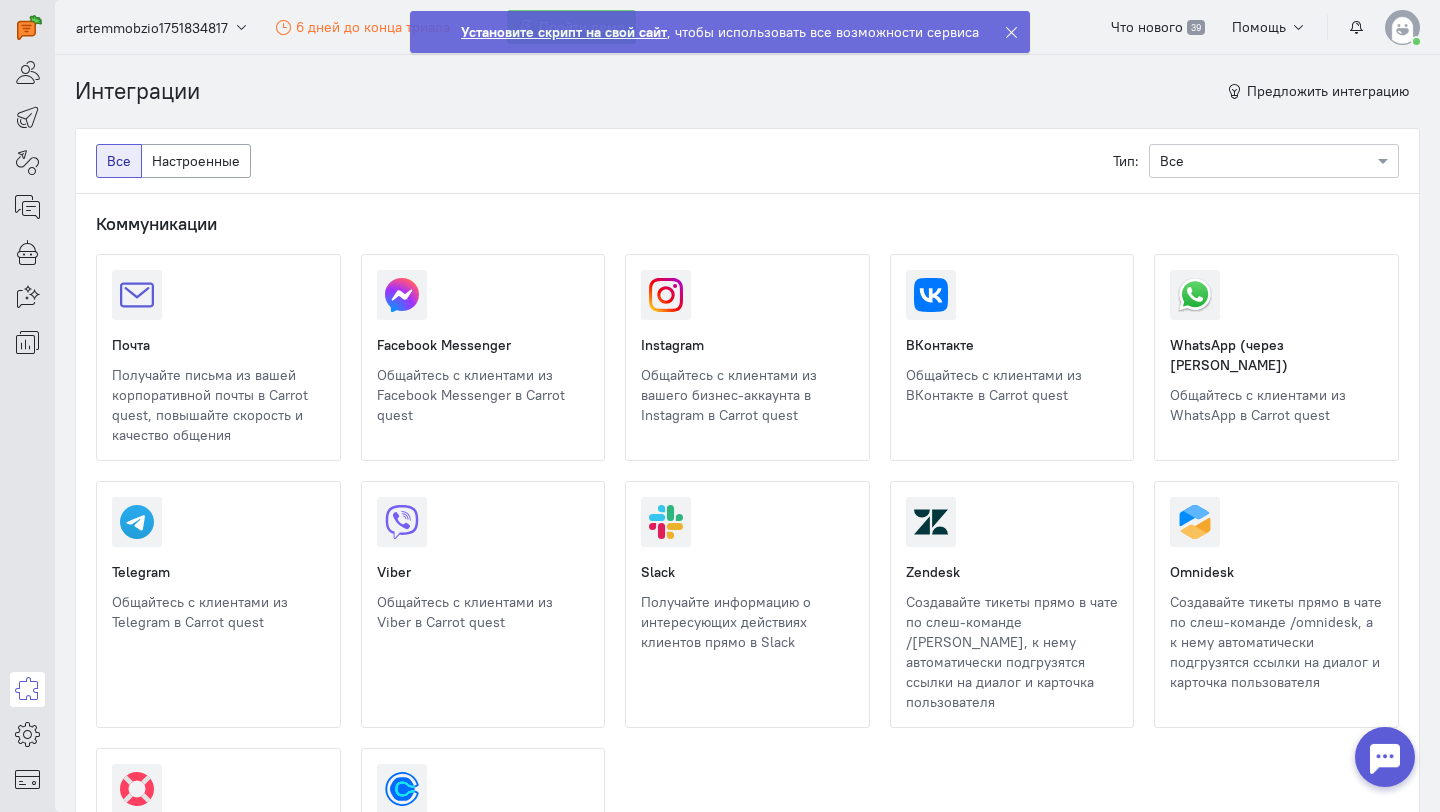 click at bounding box center [1155, 440] 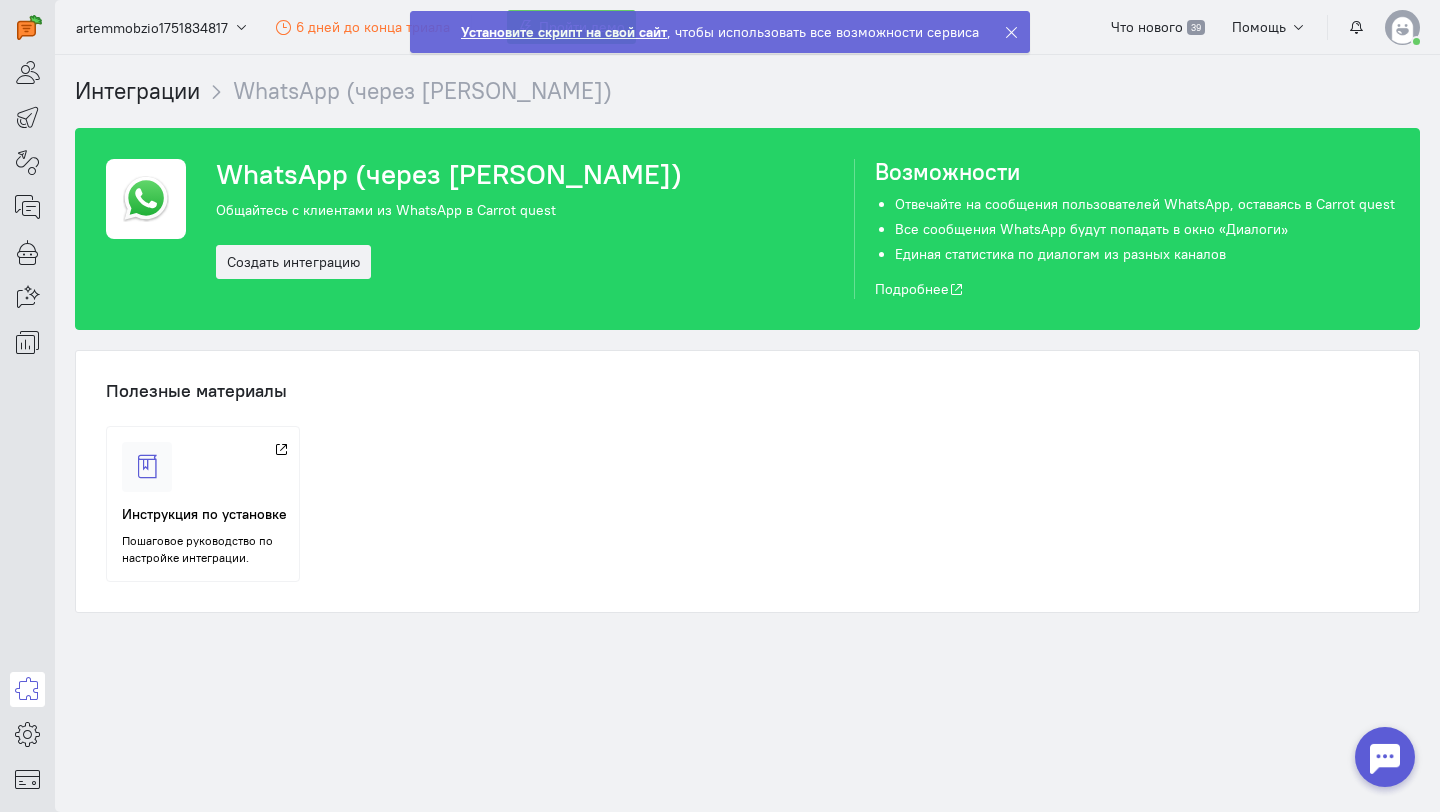 click on "WhatsApp (через [PERSON_NAME])
Общайтесь с клиентами из WhatsApp в Carrot quest
Создать интеграцию
Возможности
Отвечайте на сообщения пользователей WhatsApp, оставаясь в Carrot quest
Все сообщения WhatsApp будут попадать в окно «Диалоги»
Единая статистика по диалогам из разных каналов
Подробнее" at bounding box center (747, 229) 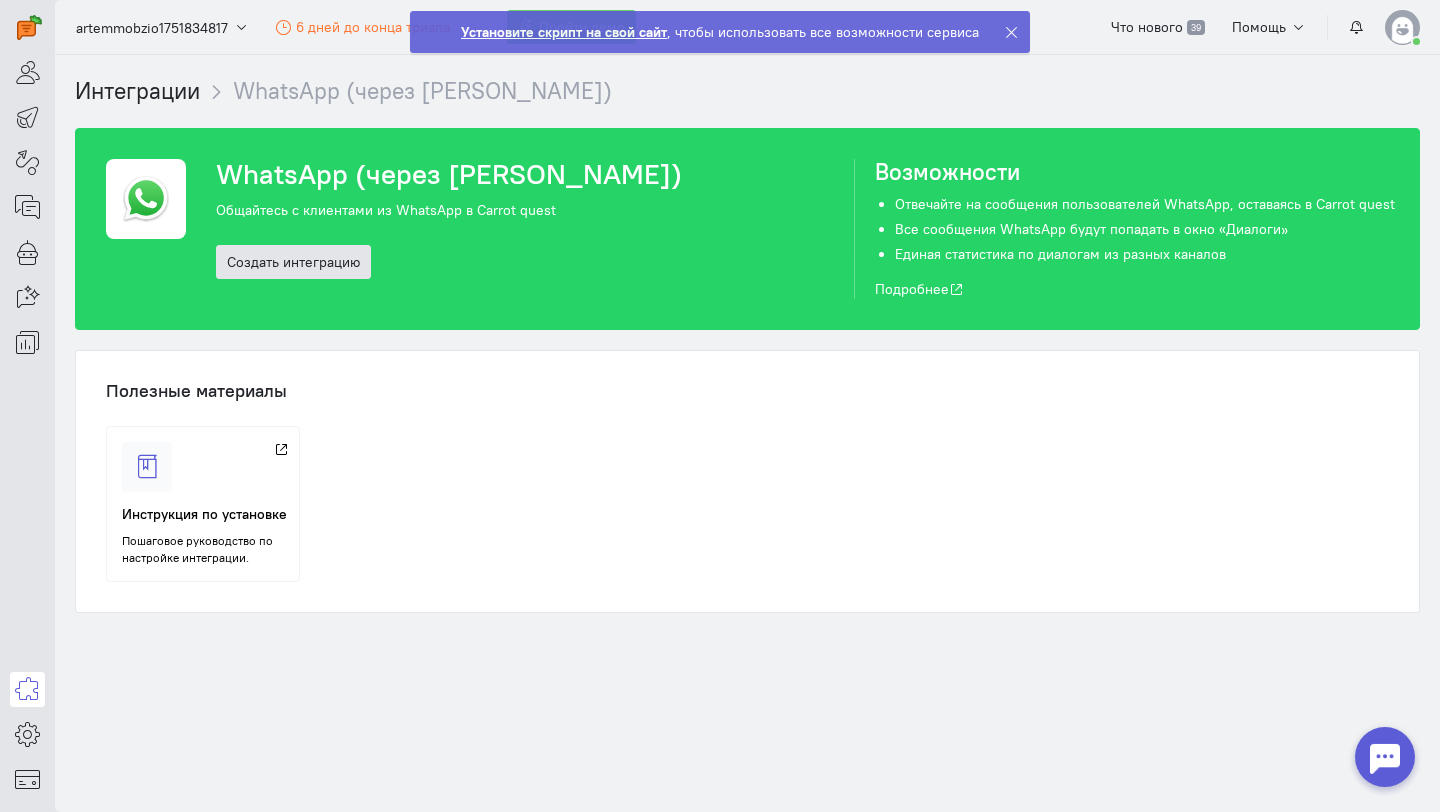 click on "Создать интеграцию" at bounding box center (293, 262) 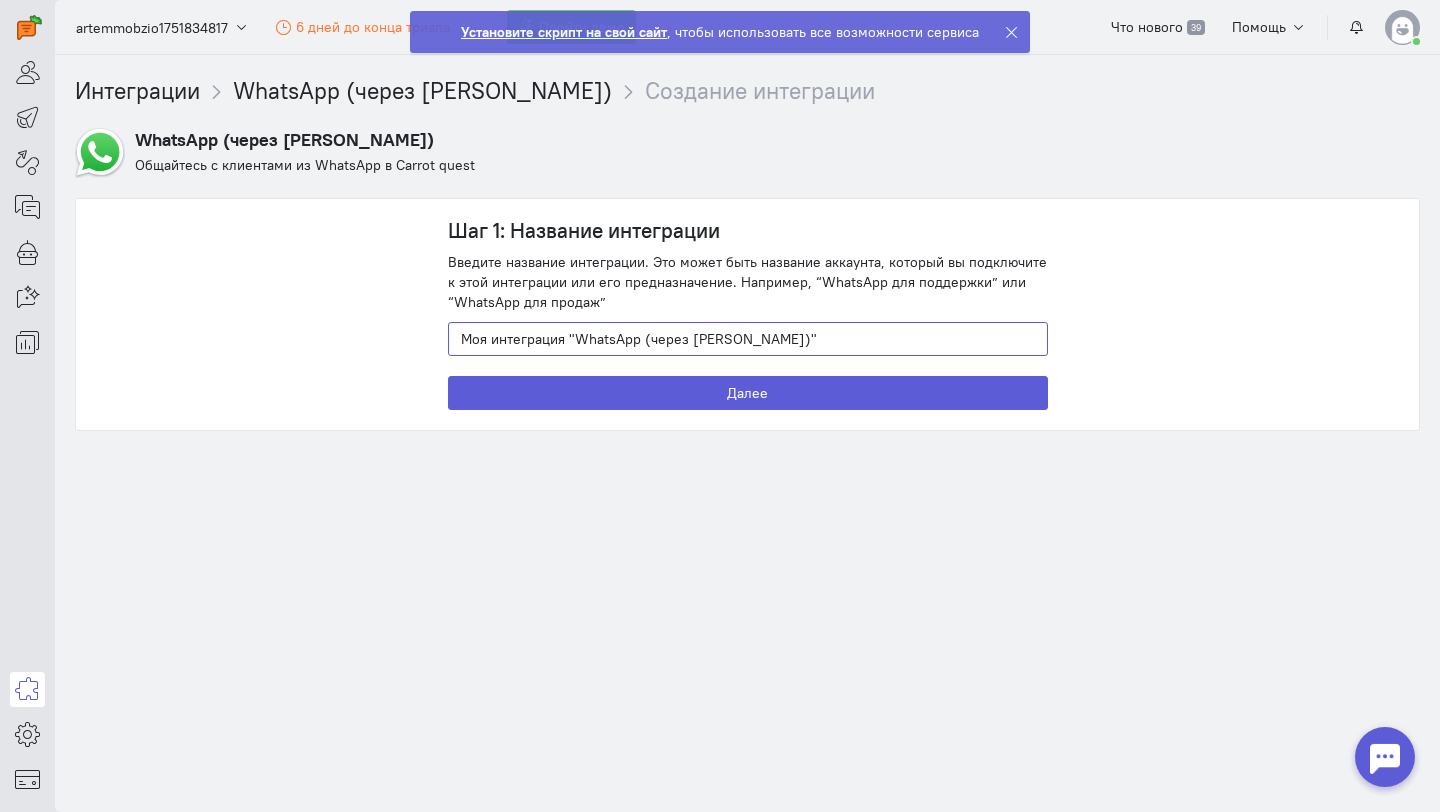 click on "Моя интеграция "WhatsApp (через [PERSON_NAME])"" at bounding box center (748, 339) 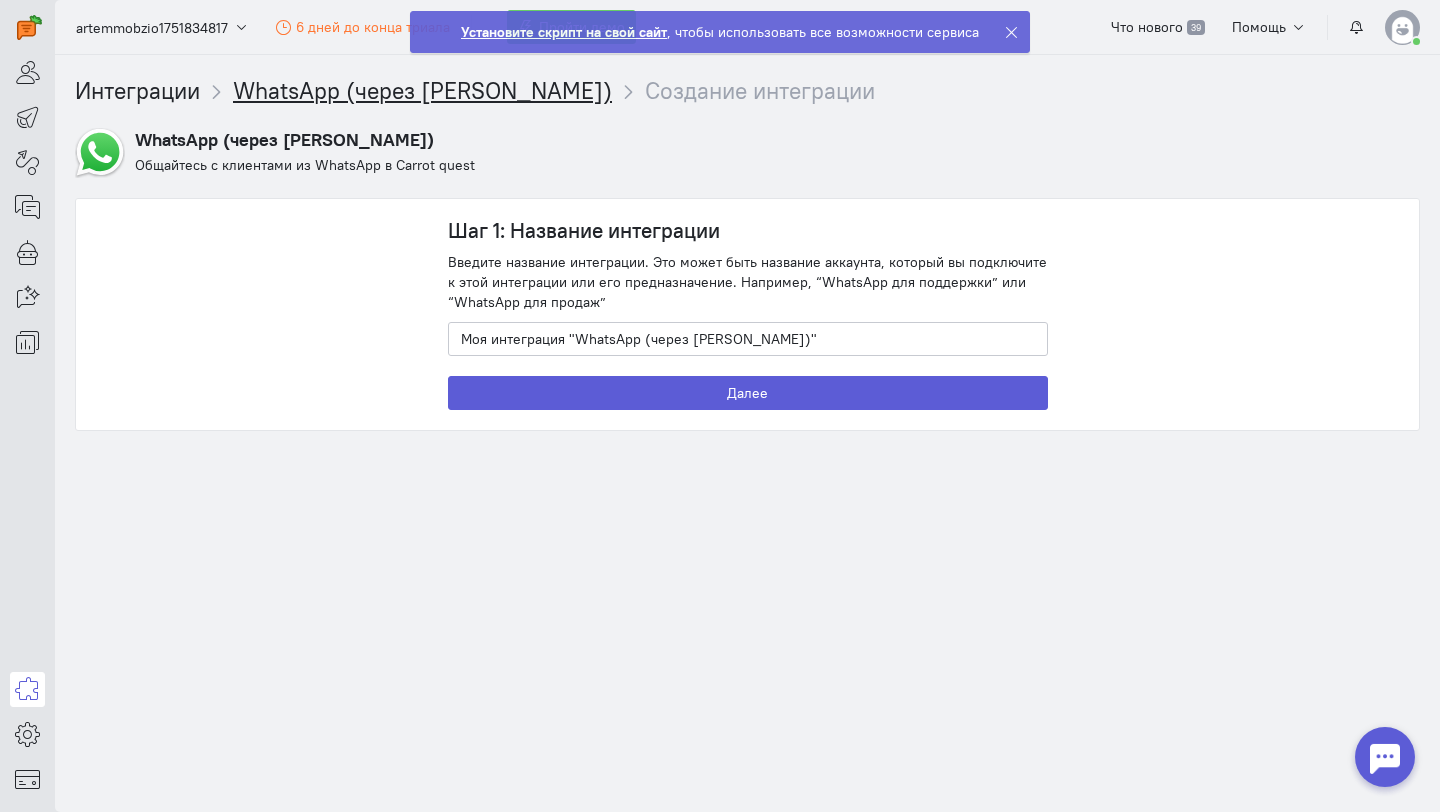 click on "WhatsApp (через [PERSON_NAME])" at bounding box center [422, 90] 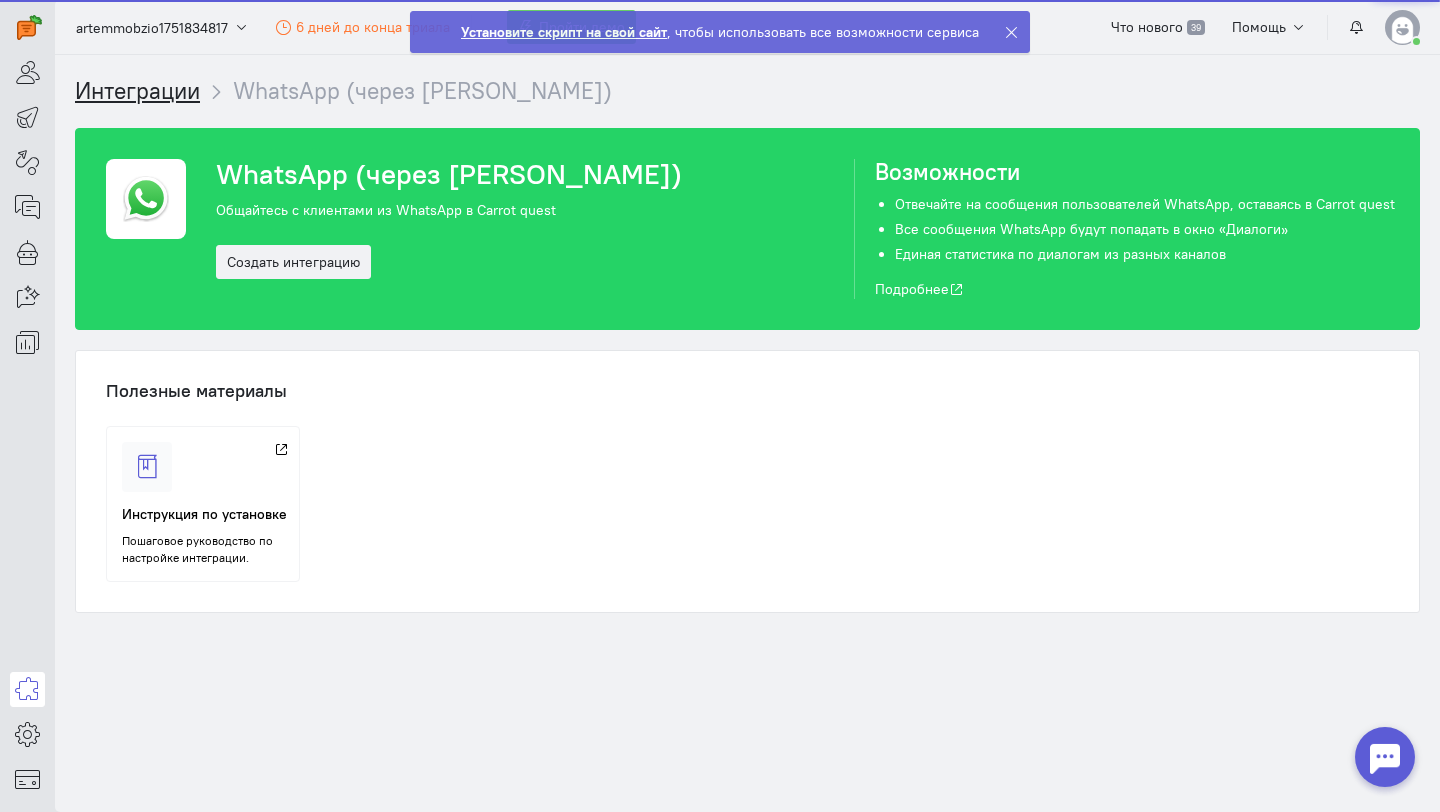 click on "Интеграции" at bounding box center (137, 90) 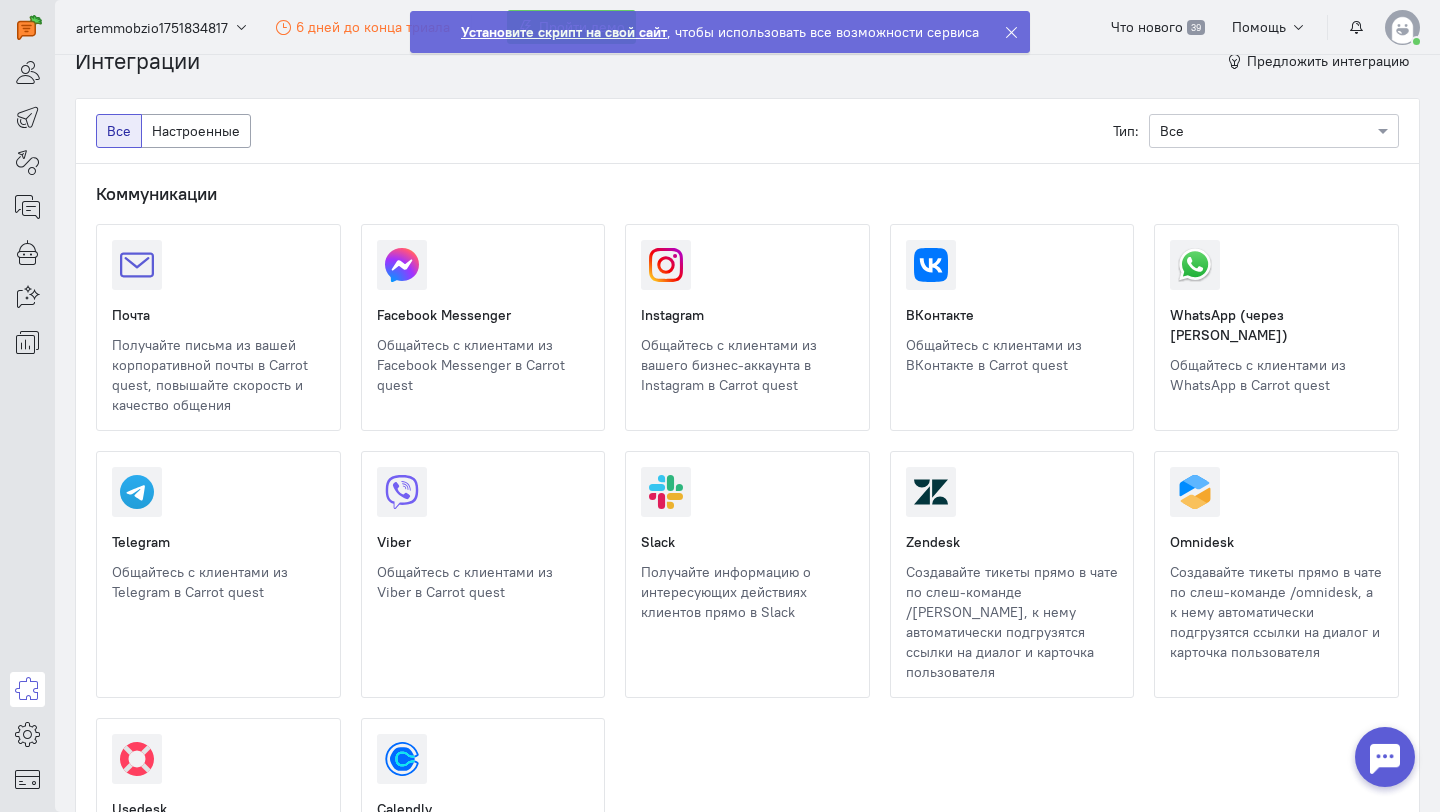 scroll, scrollTop: 170, scrollLeft: 0, axis: vertical 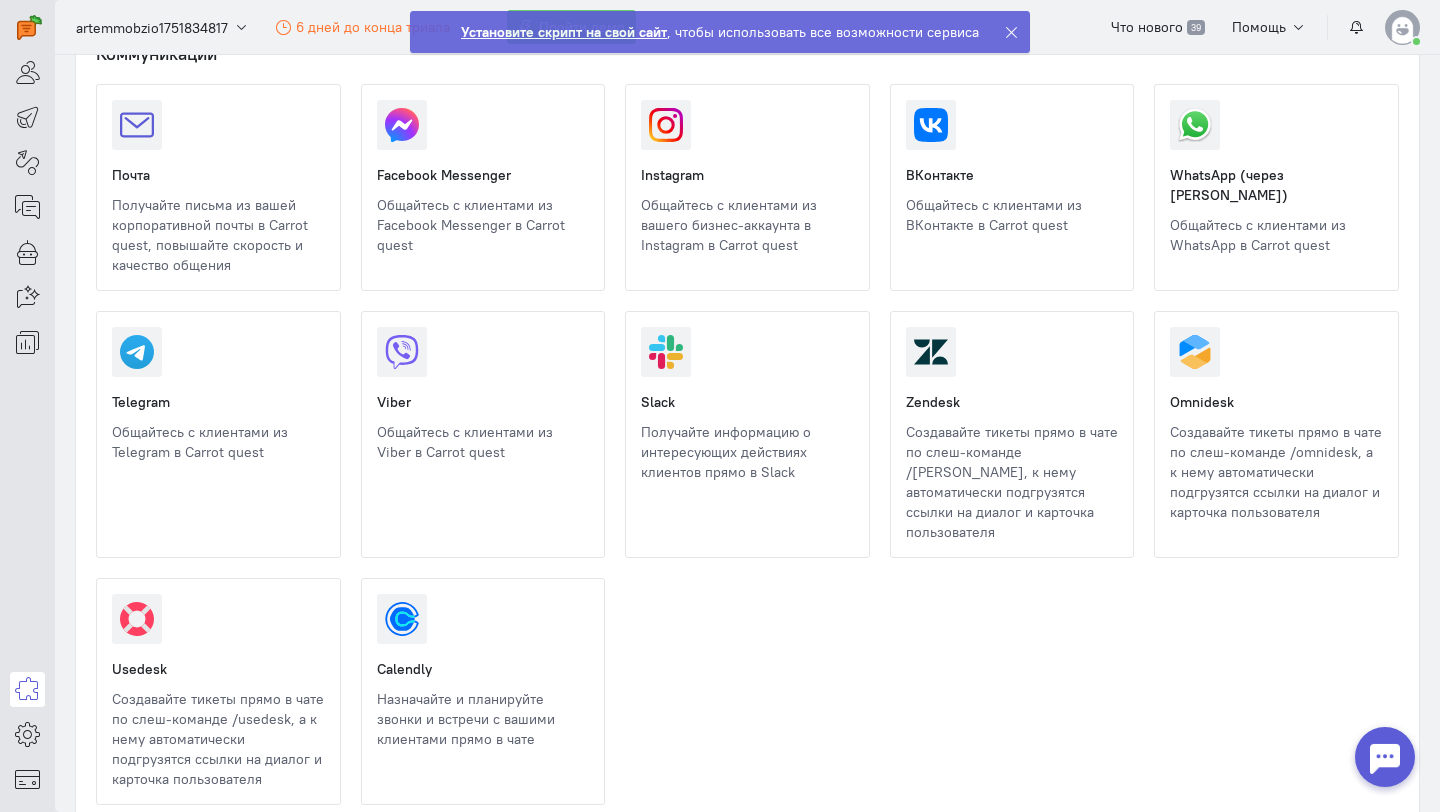 click at bounding box center (1155, 537) 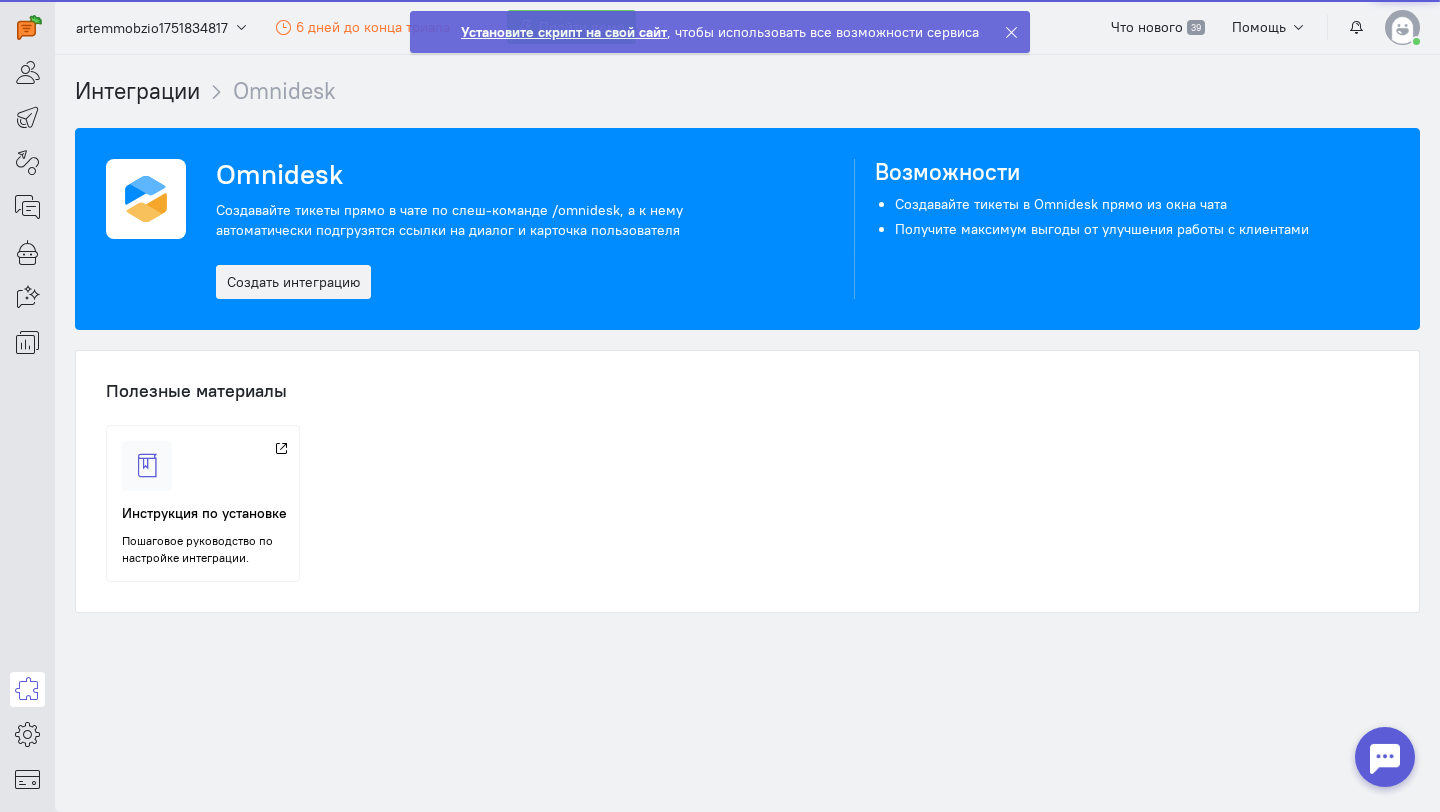 scroll, scrollTop: 0, scrollLeft: 0, axis: both 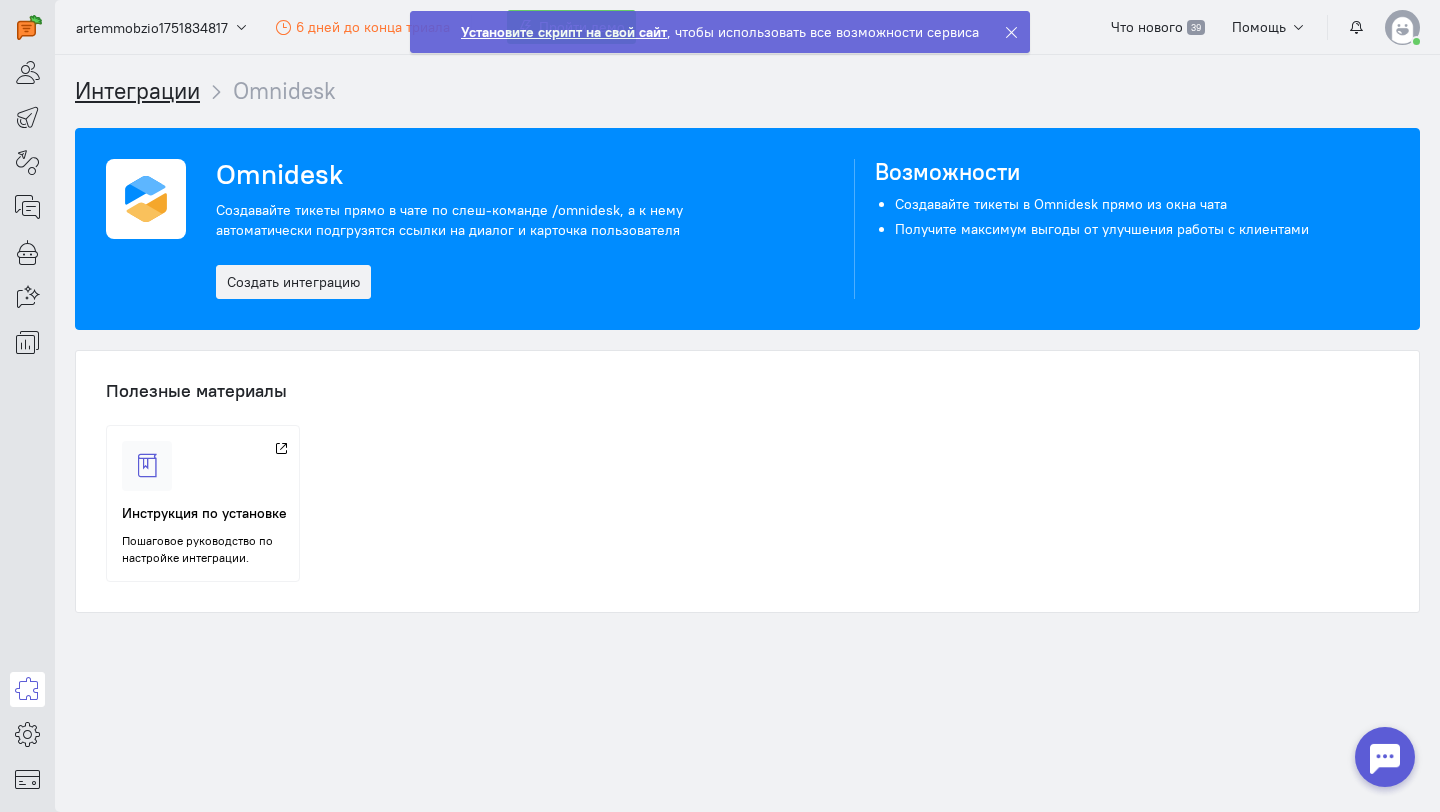 click on "Интеграции" at bounding box center (137, 90) 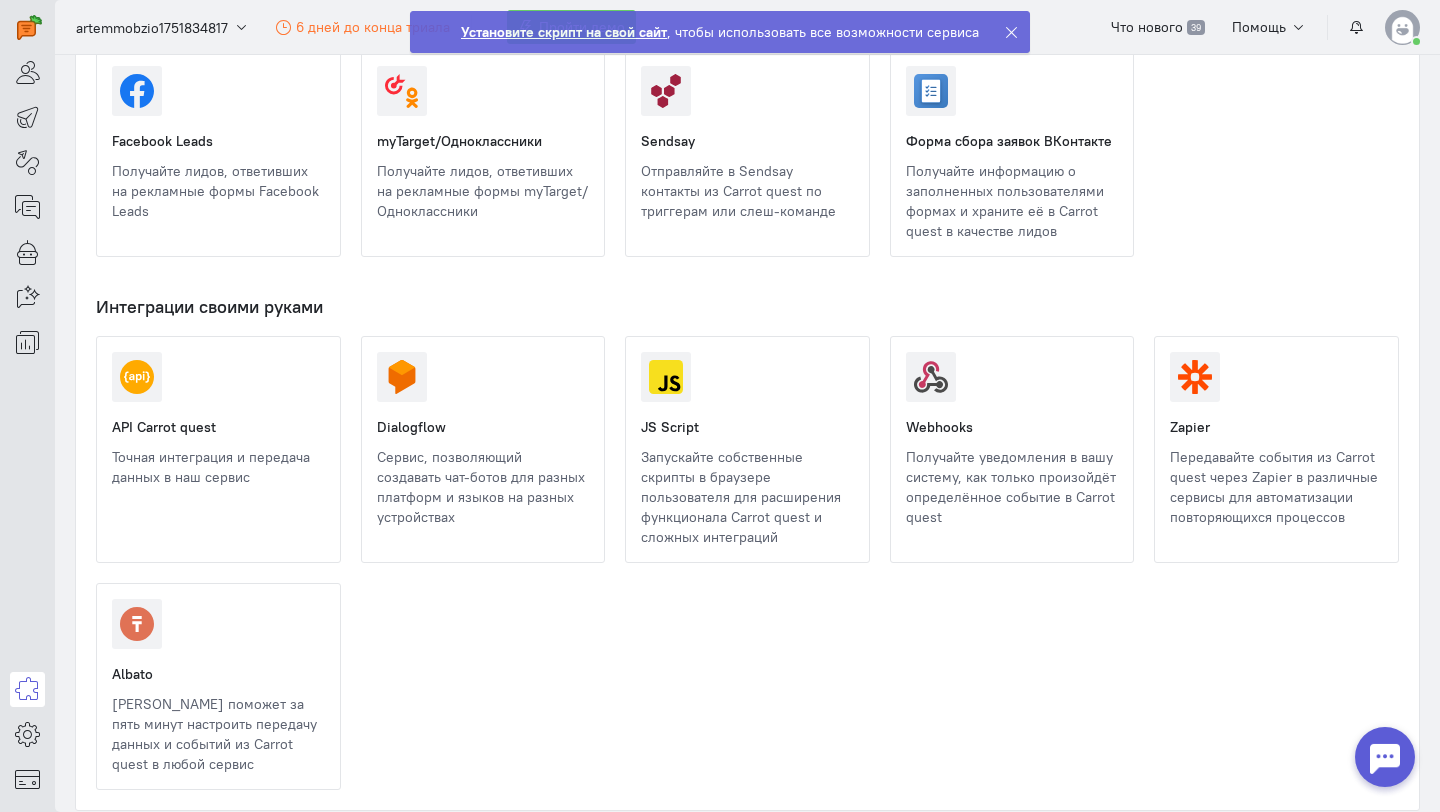 scroll, scrollTop: 2321, scrollLeft: 0, axis: vertical 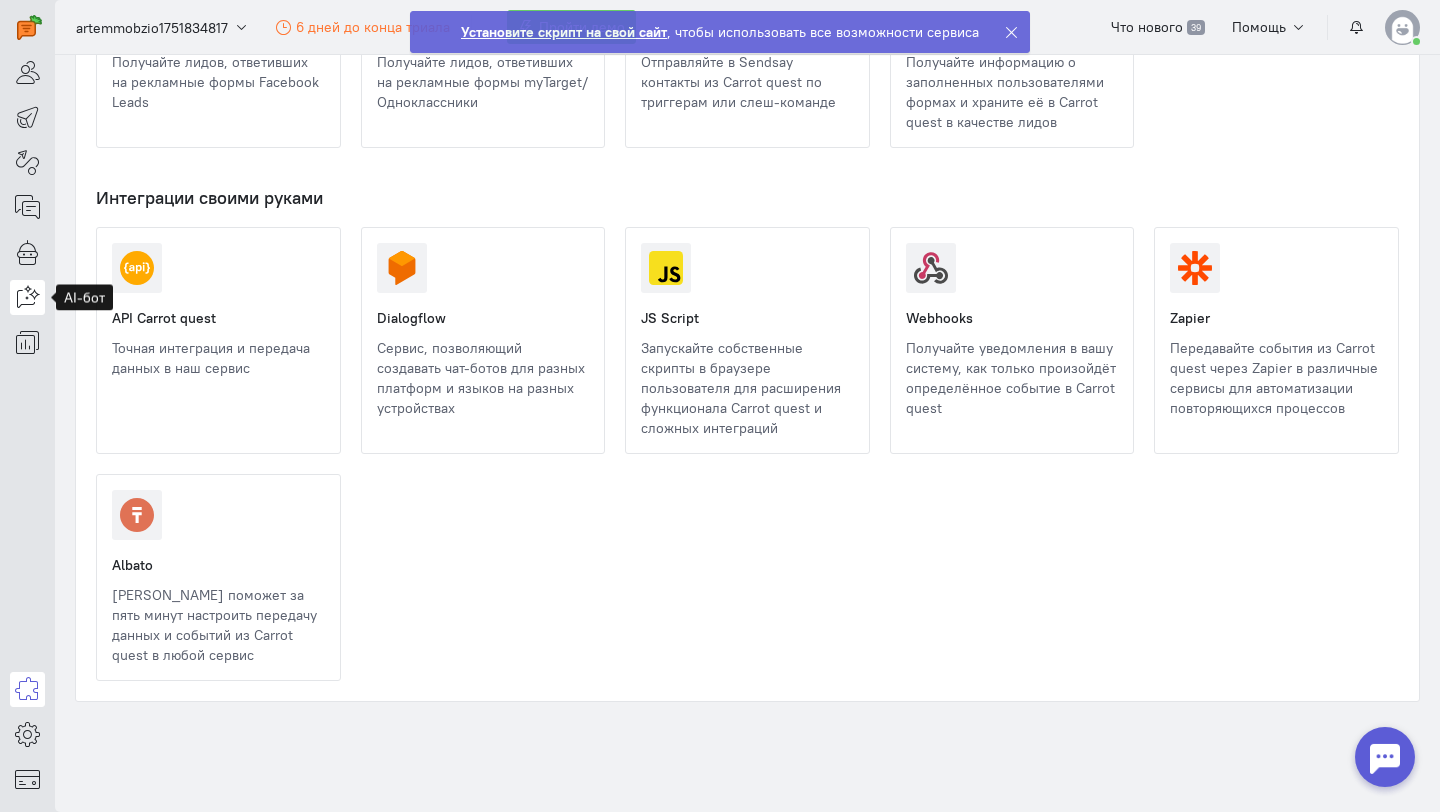 click at bounding box center [27, 297] 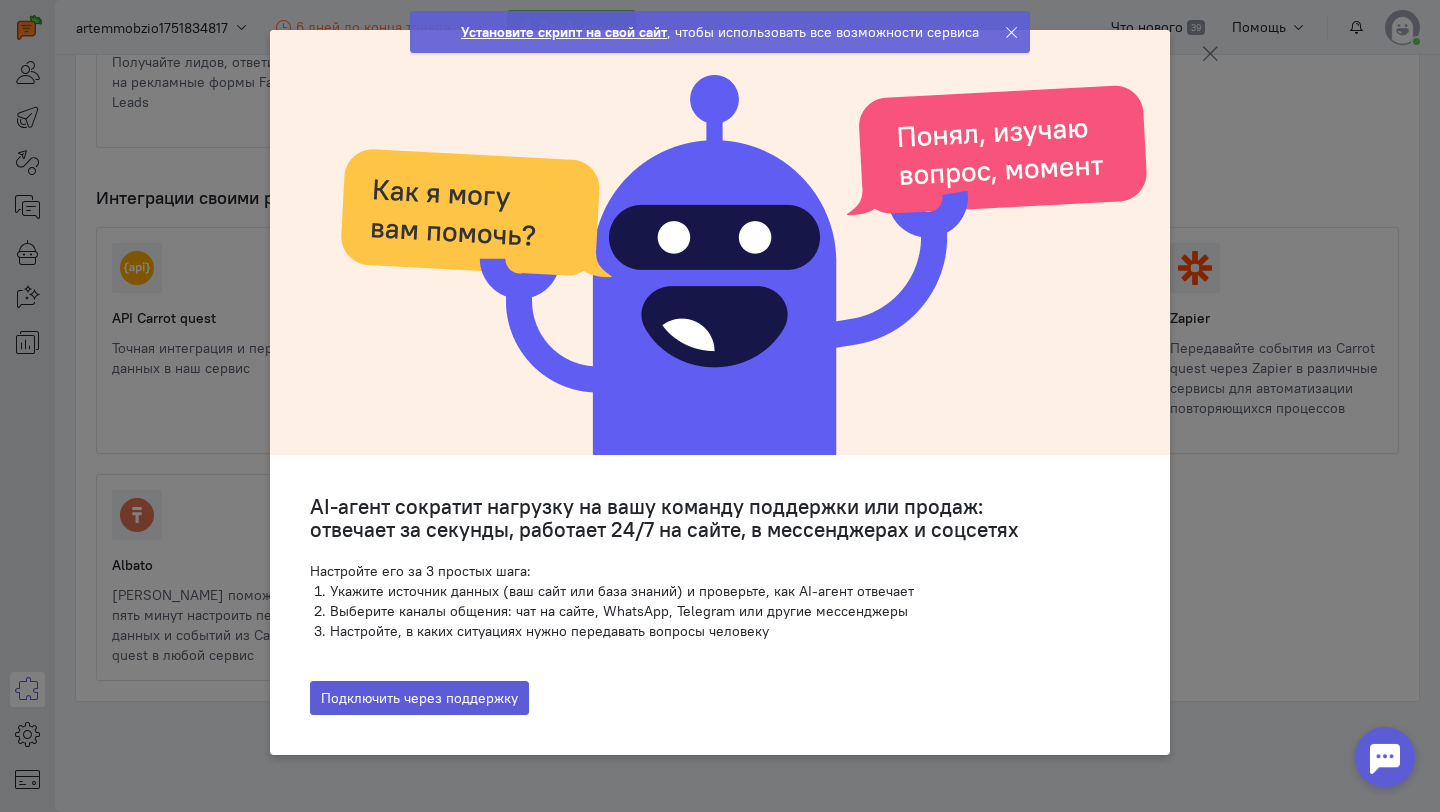 click 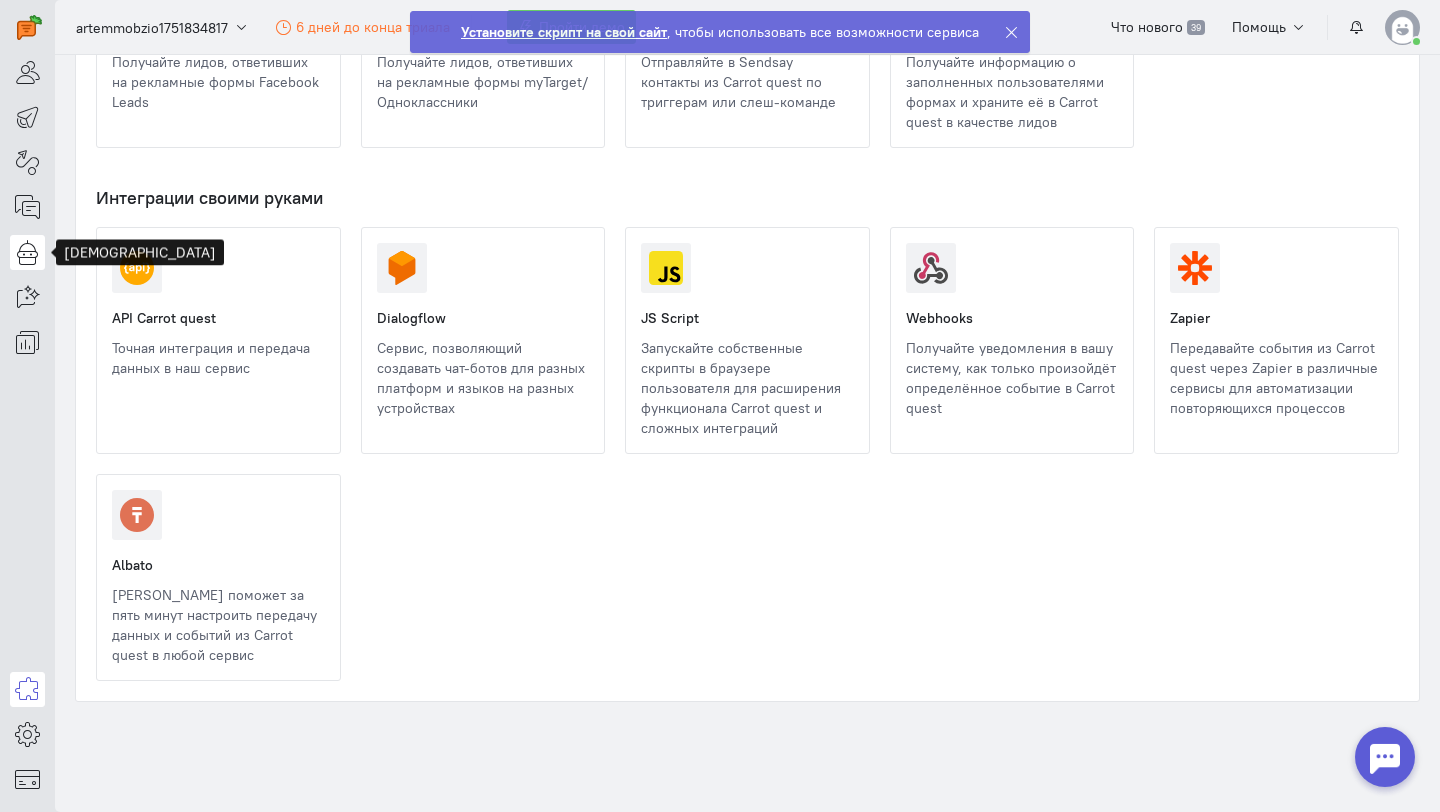 click at bounding box center (27, 252) 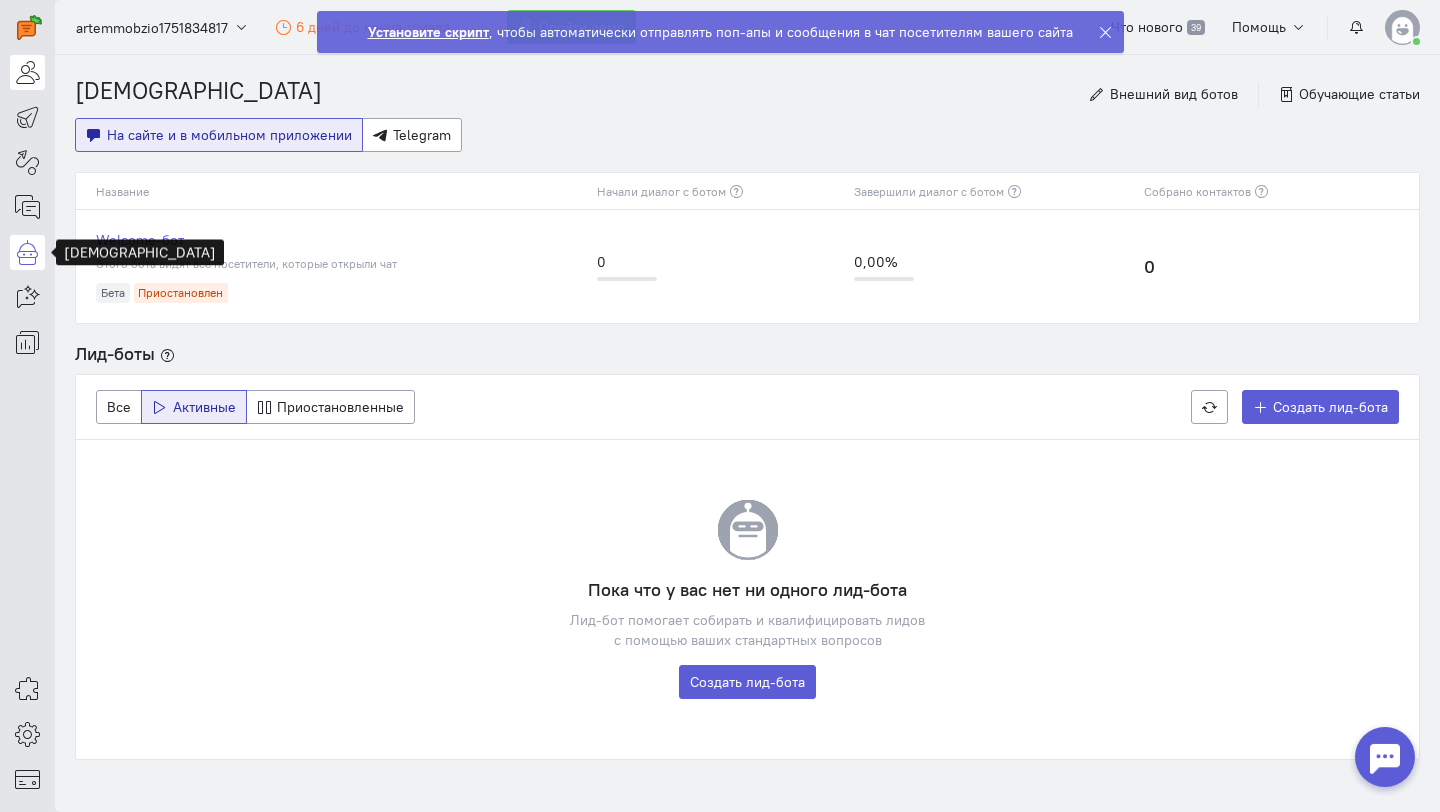 click at bounding box center [27, 72] 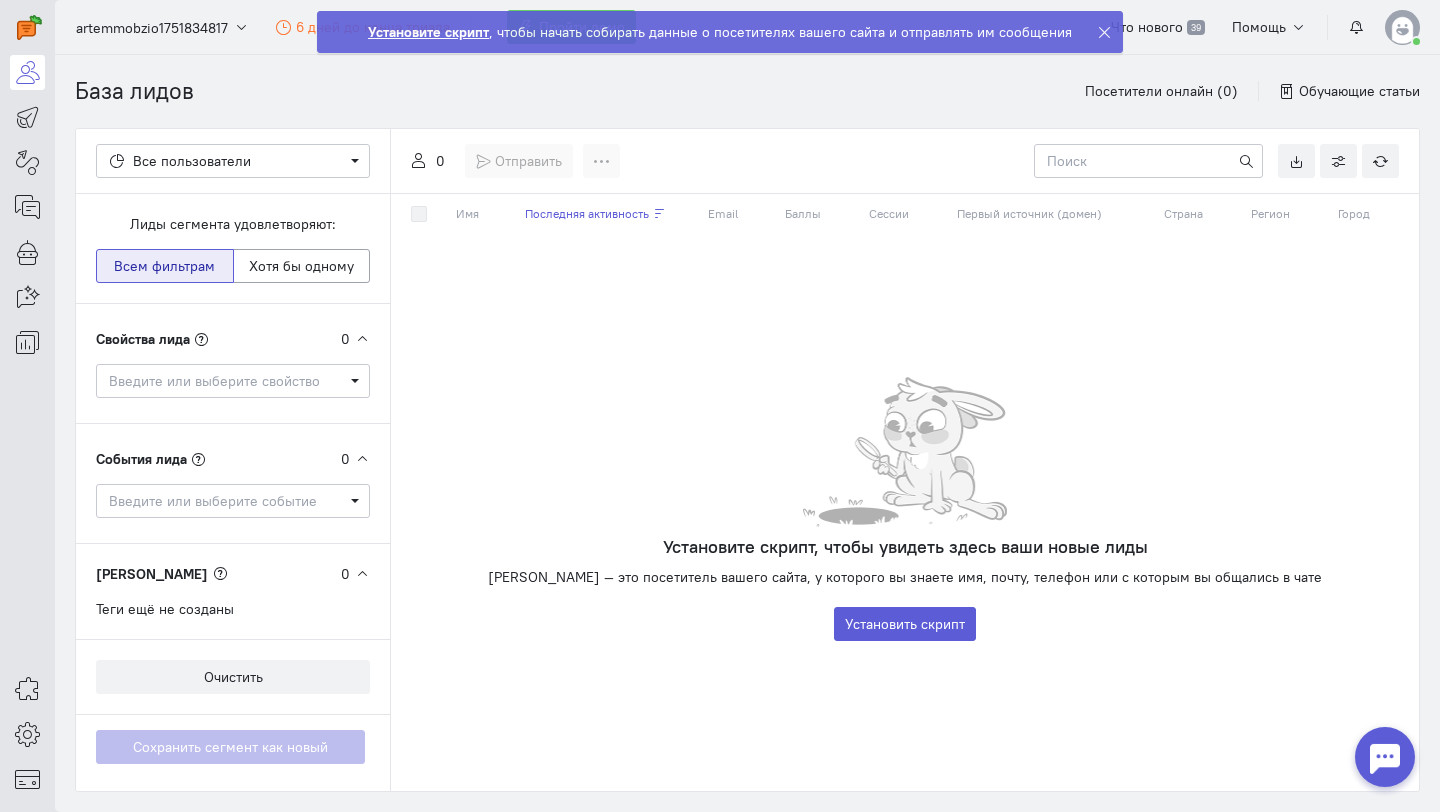 click at bounding box center [27, 180] 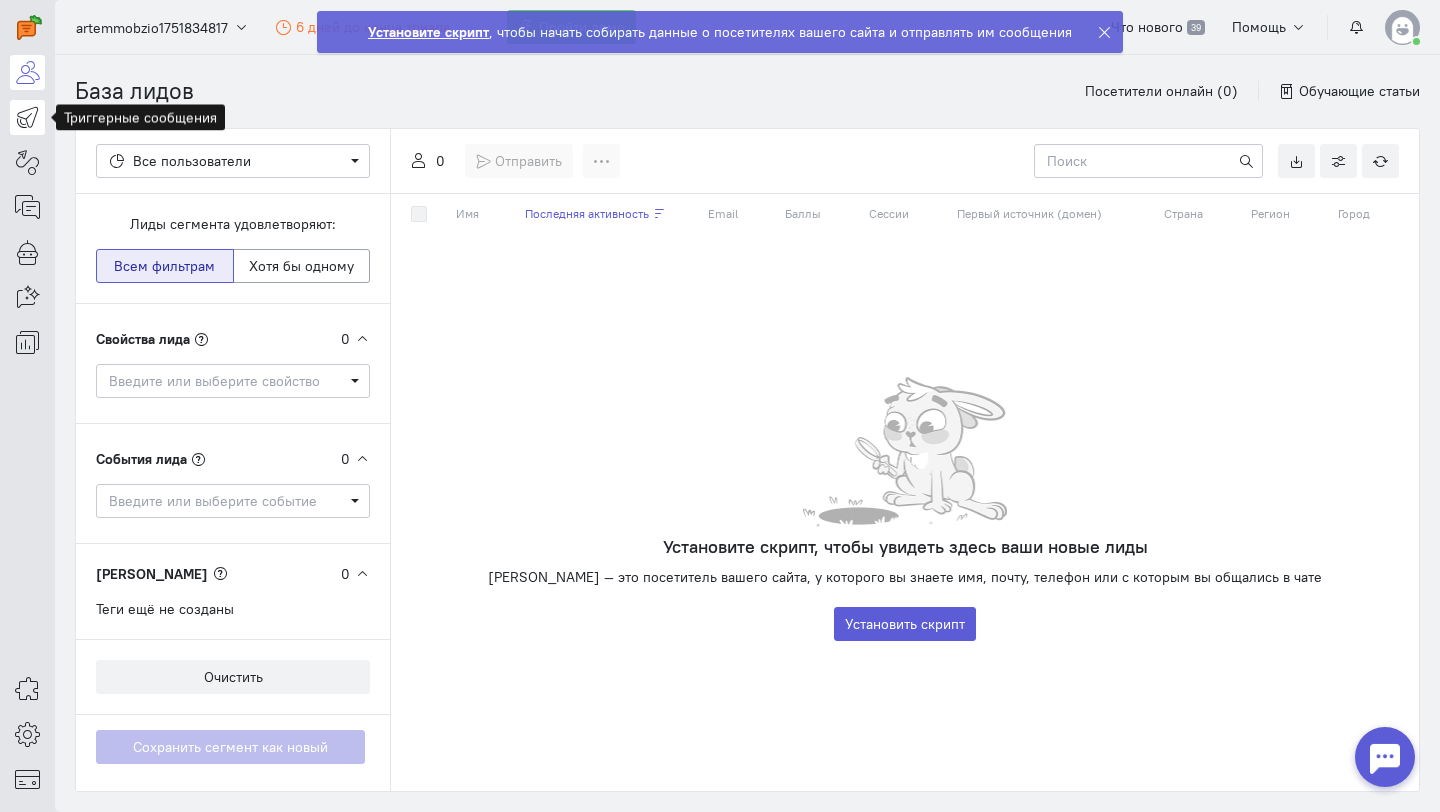 click at bounding box center (27, 117) 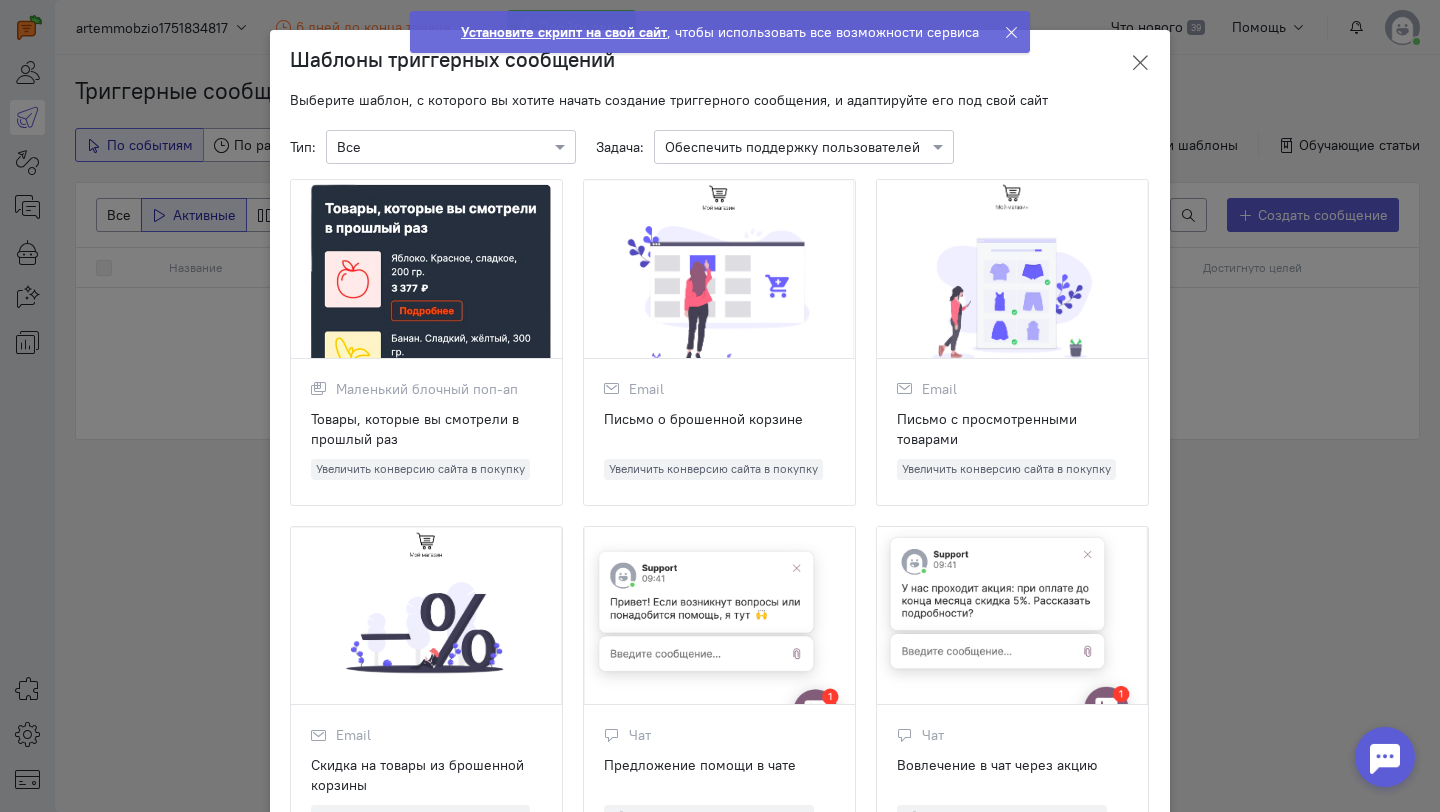click 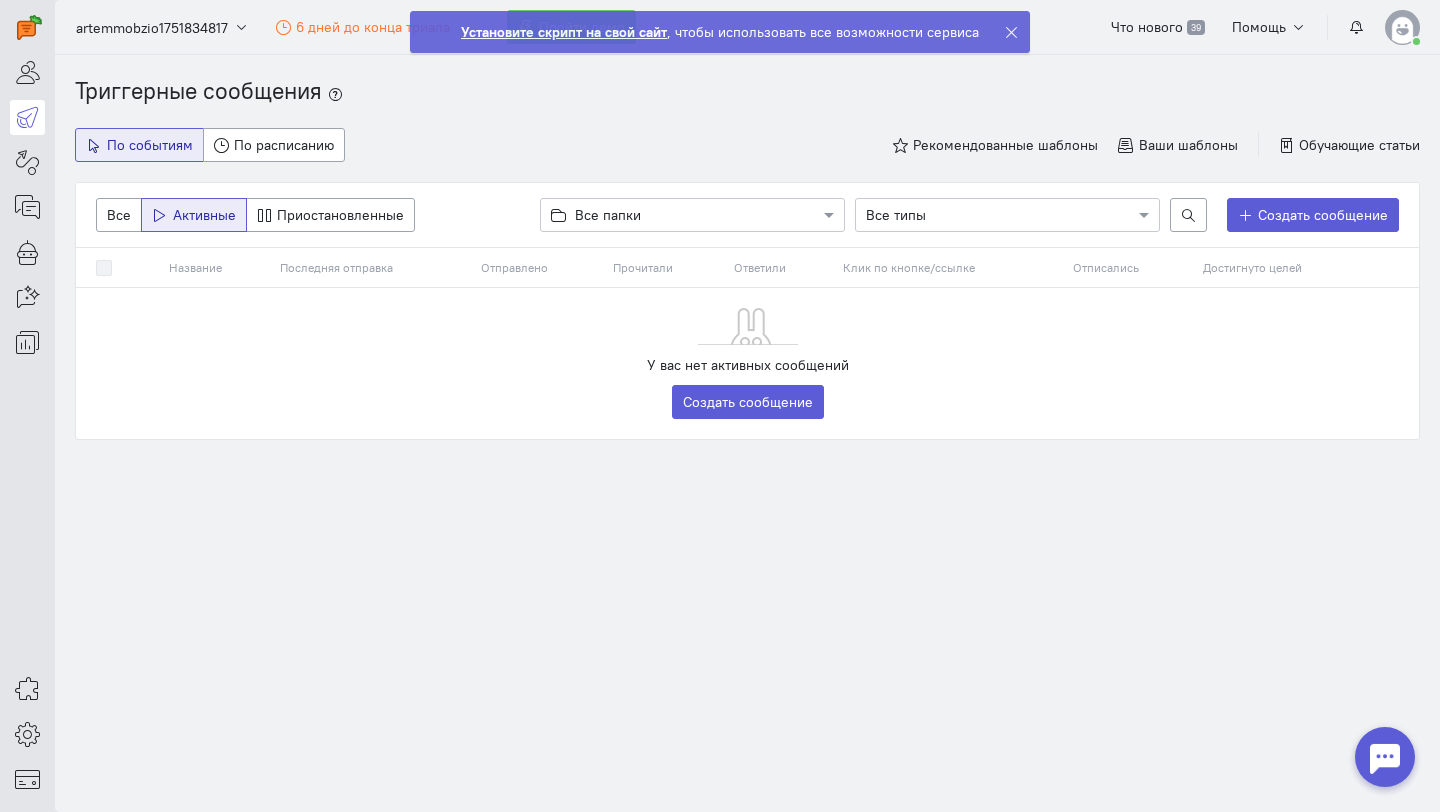click at bounding box center [27, 180] 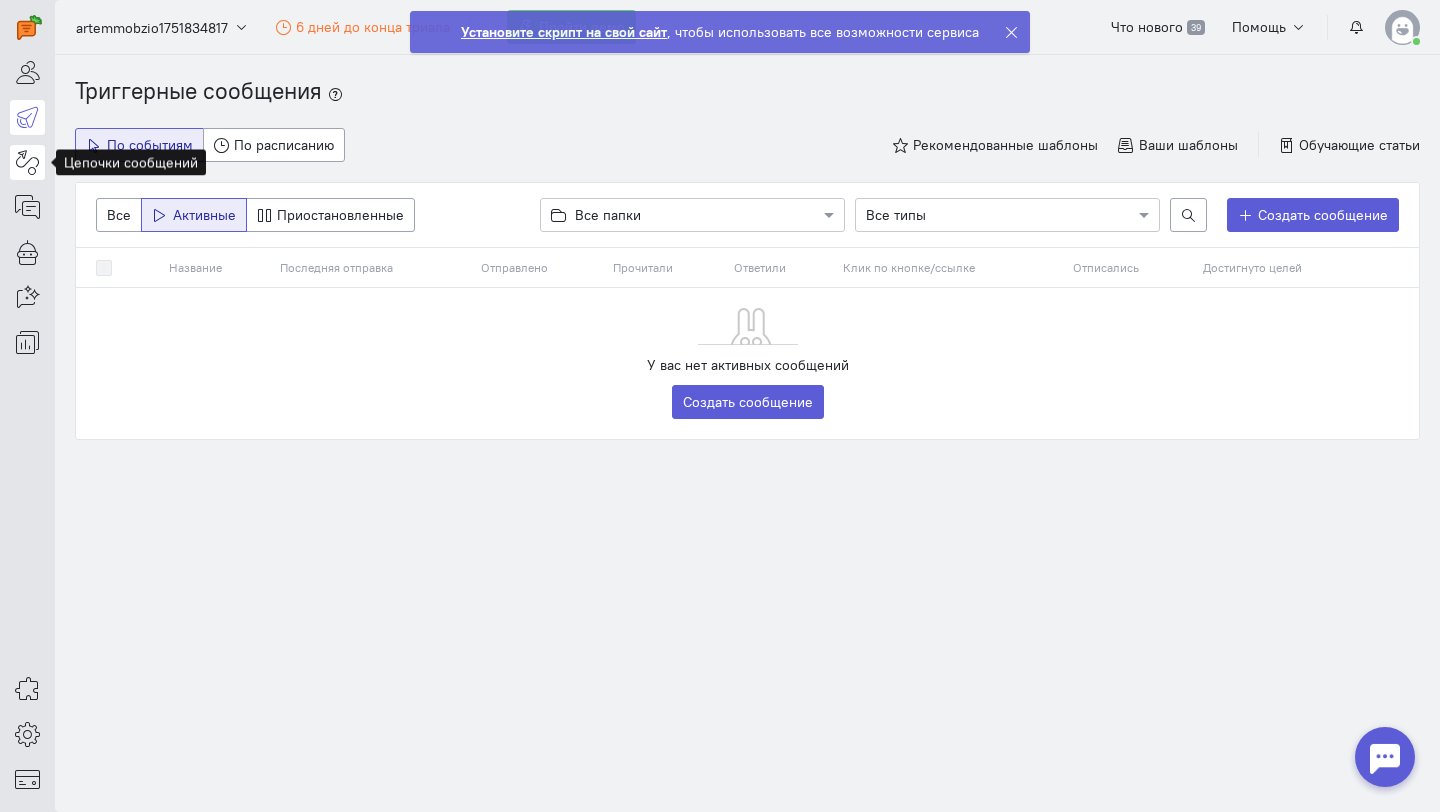 click at bounding box center [27, 162] 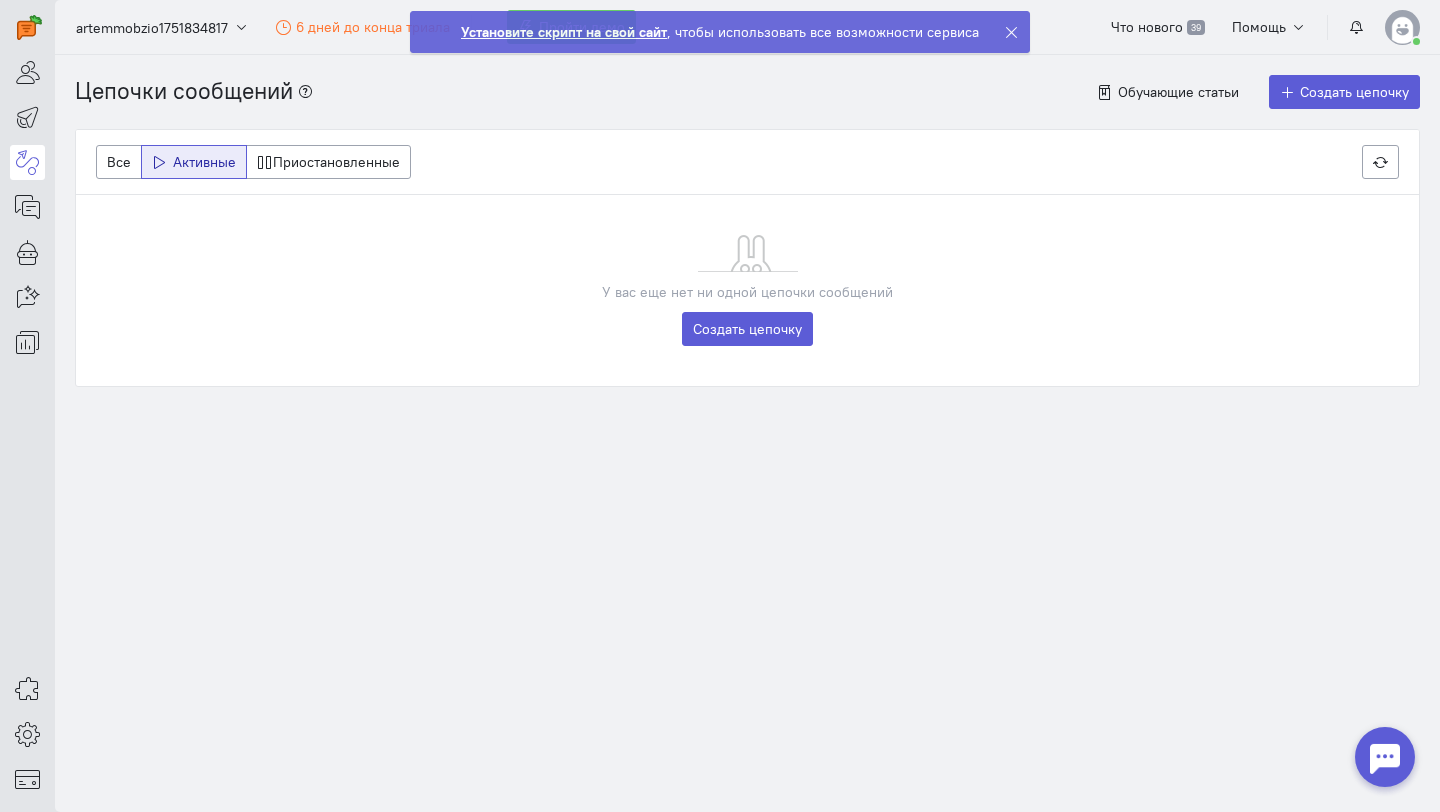 click on "У вас еще нет ни одной цепочки сообщений
Создать цепочку" at bounding box center (747, 290) 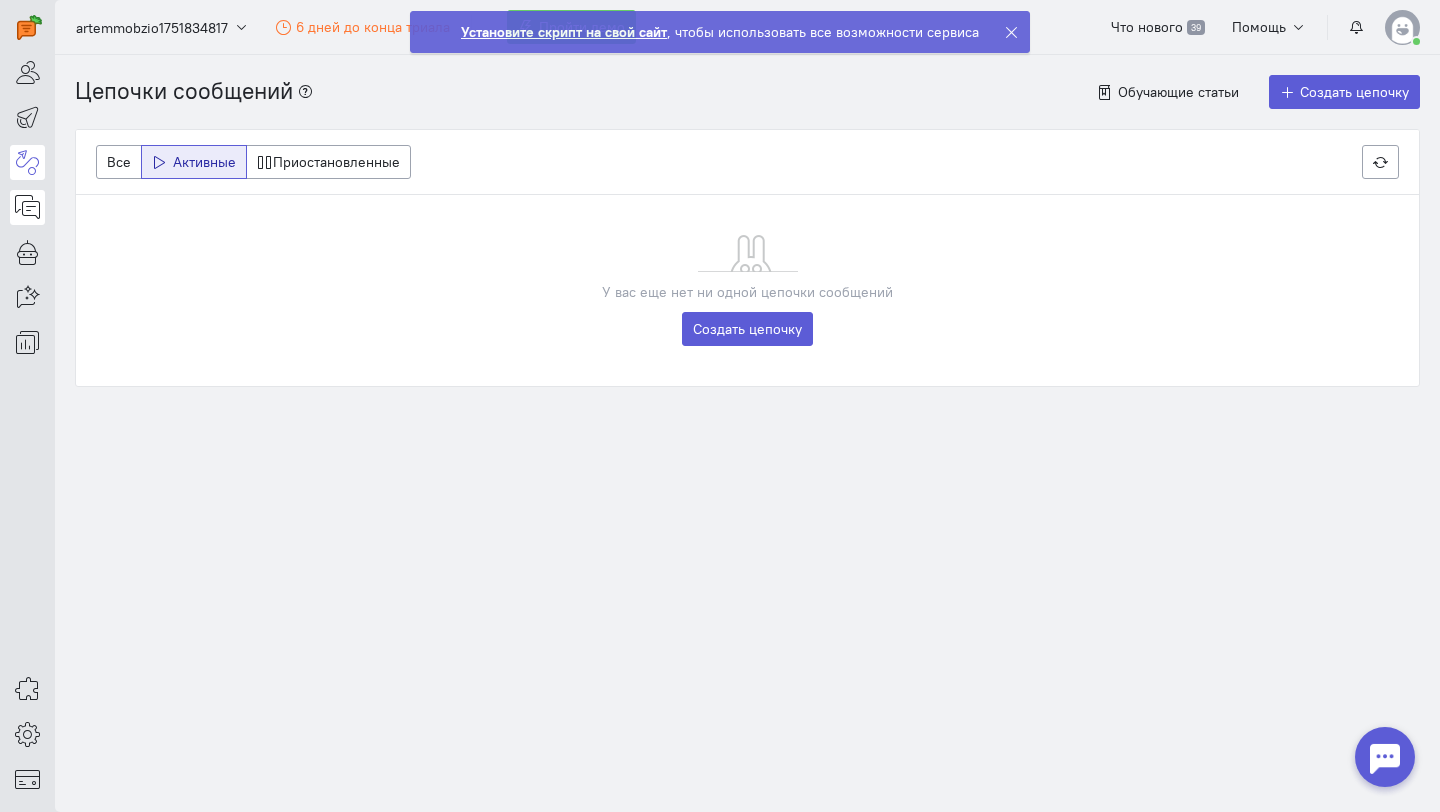 click at bounding box center [27, 207] 